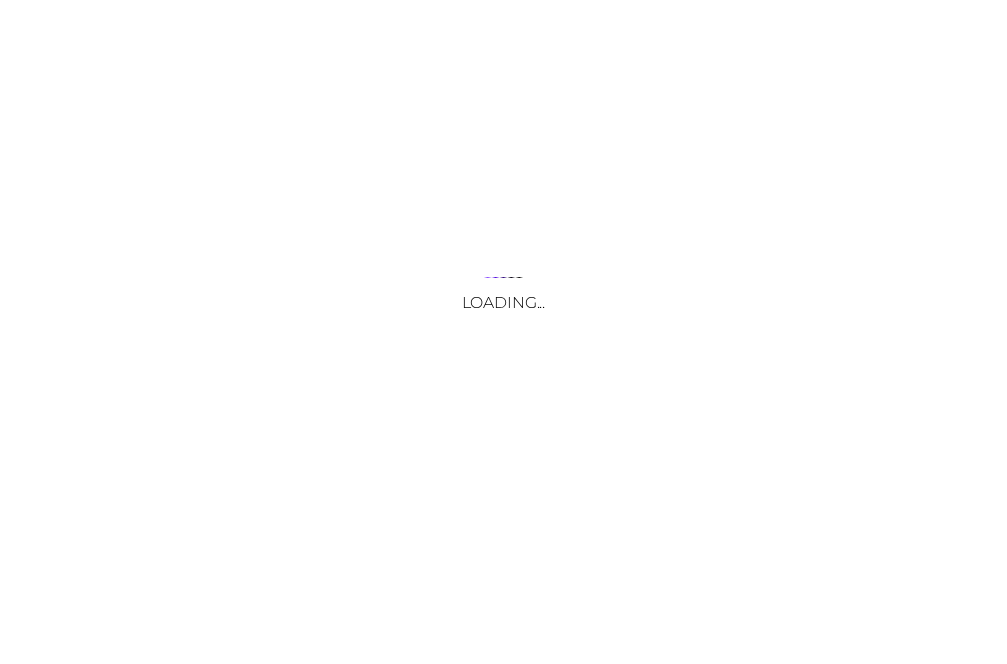scroll, scrollTop: 0, scrollLeft: 0, axis: both 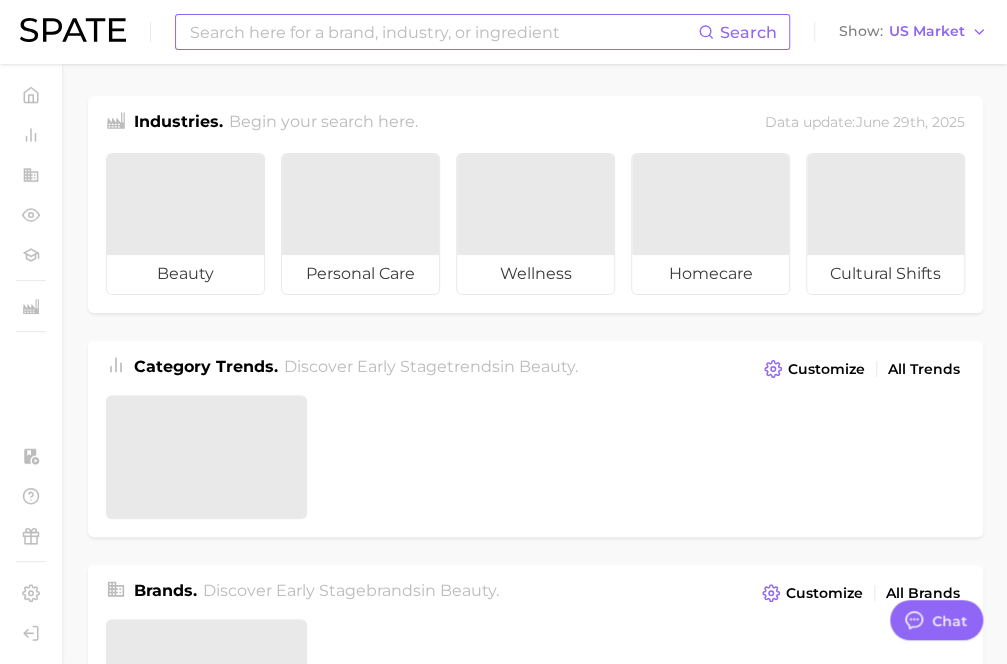 type on "x" 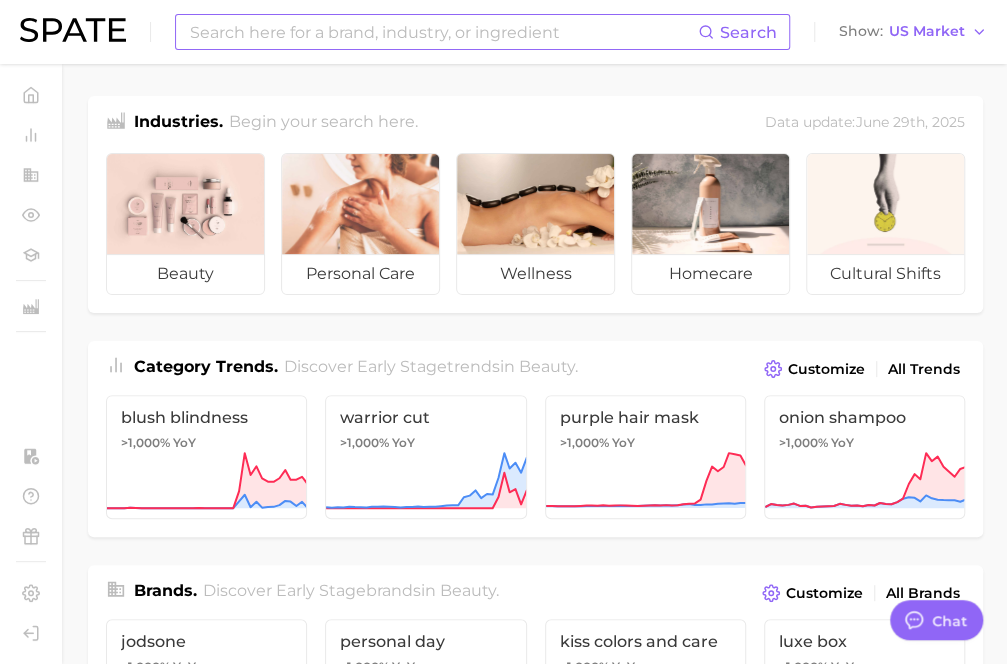 click at bounding box center [443, 32] 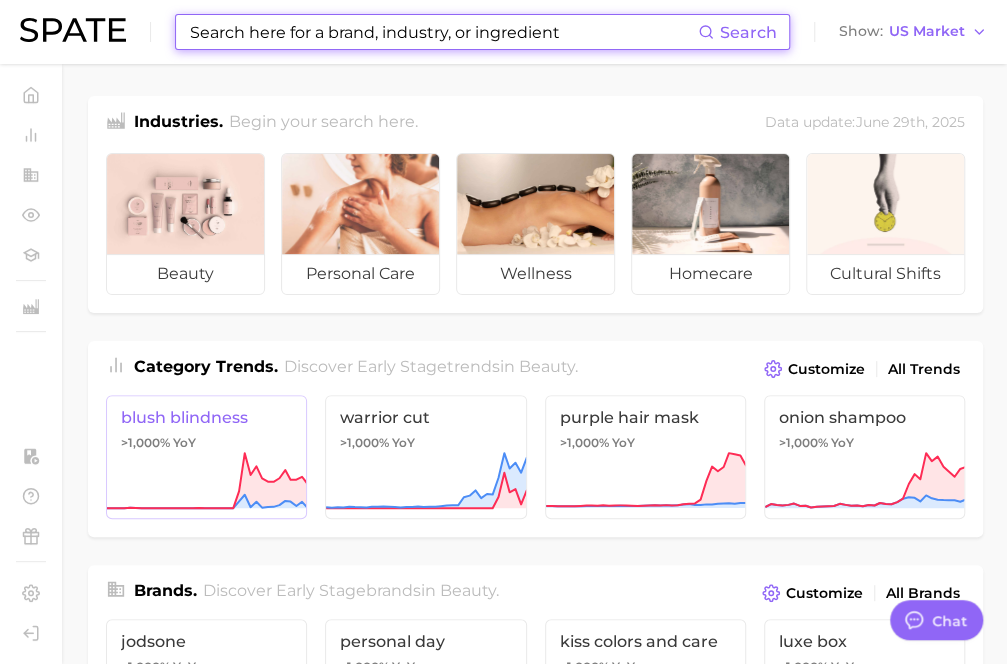 scroll, scrollTop: 1, scrollLeft: 0, axis: vertical 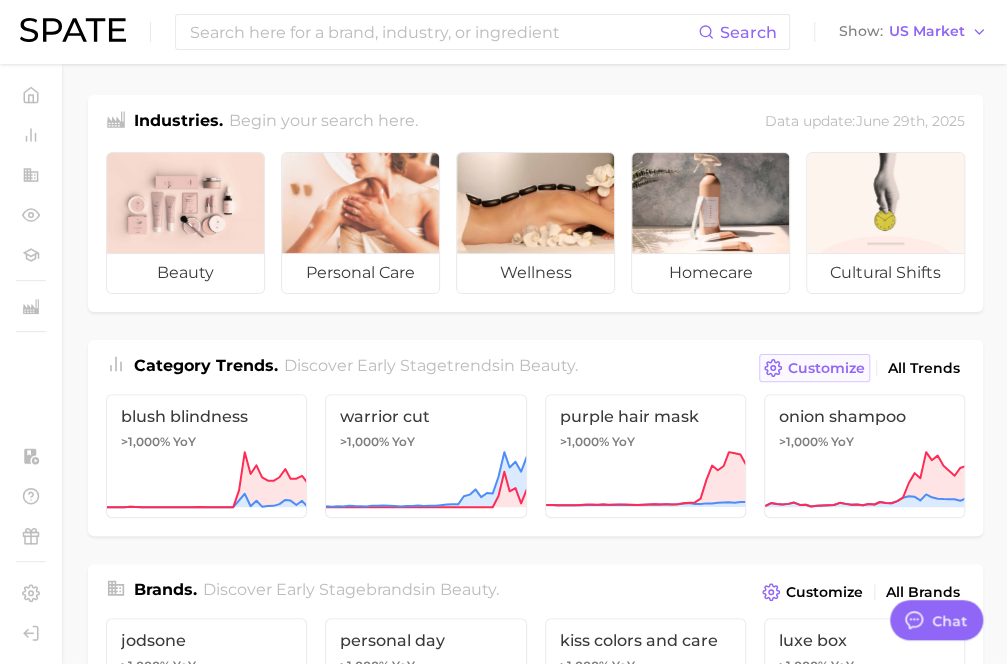 click on "Customize" at bounding box center [826, 368] 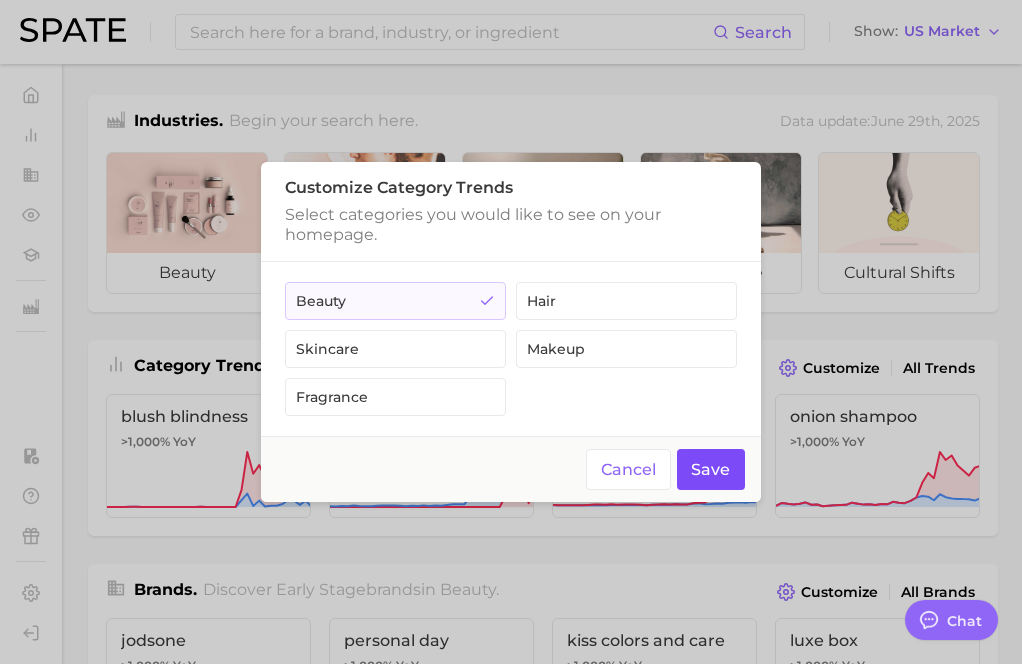 click on "Save" at bounding box center [711, 469] 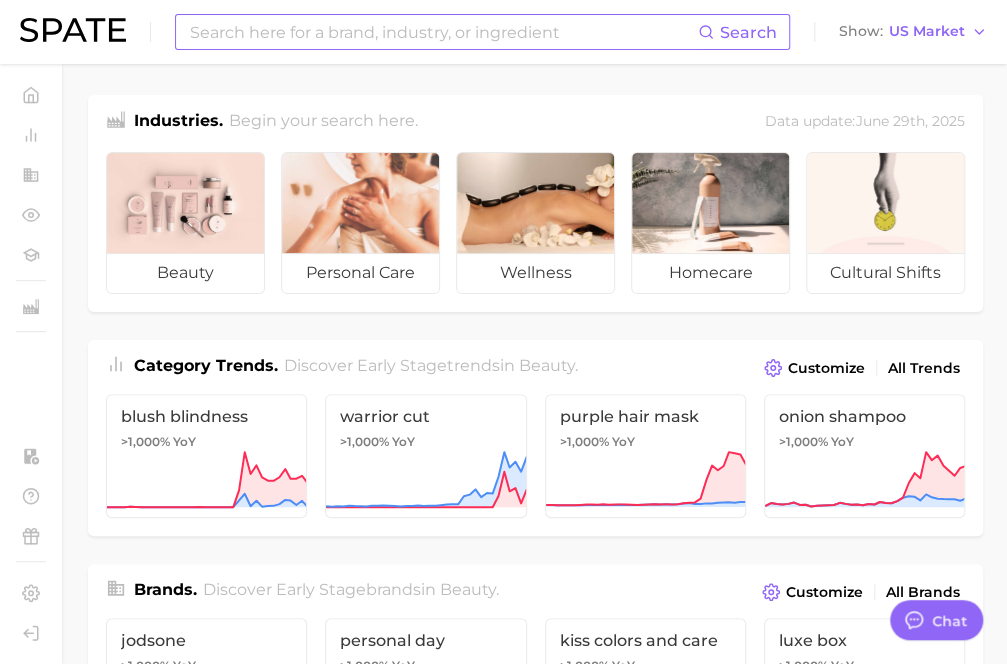 click at bounding box center [443, 32] 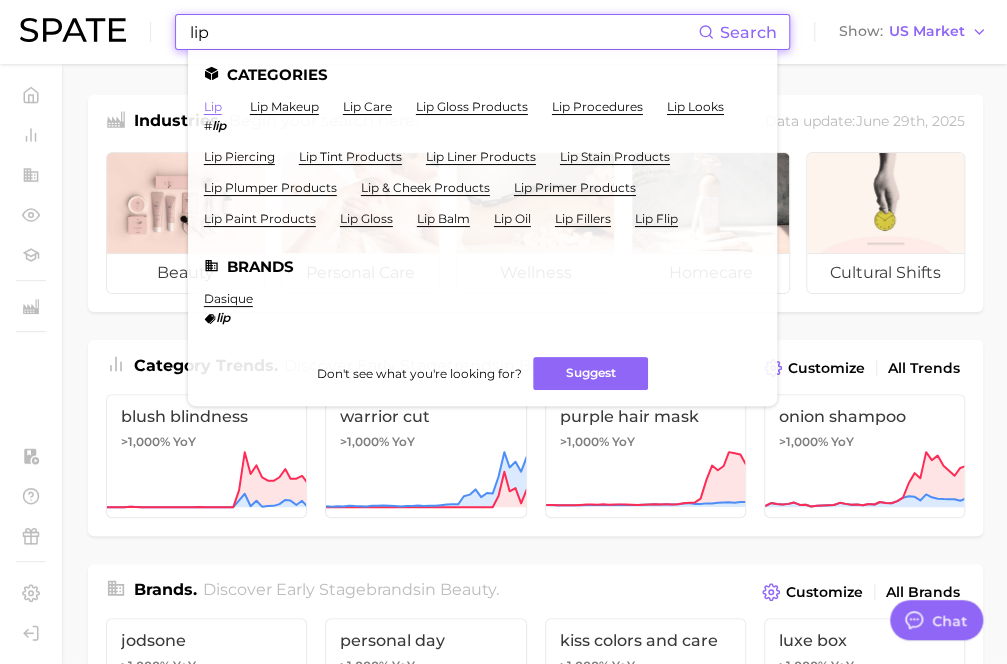 type on "lip" 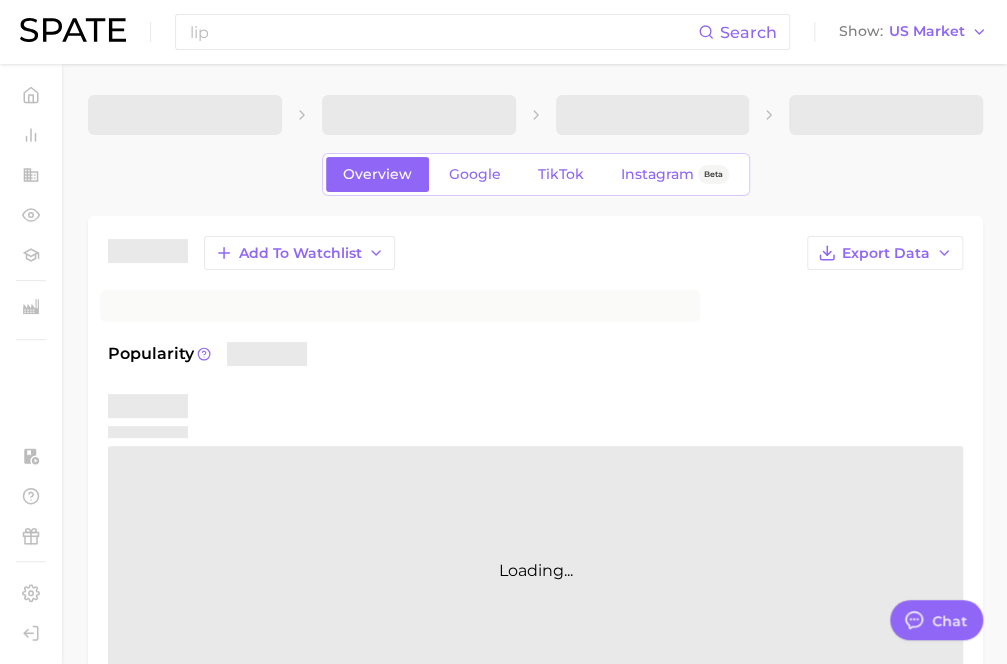 scroll, scrollTop: 0, scrollLeft: 0, axis: both 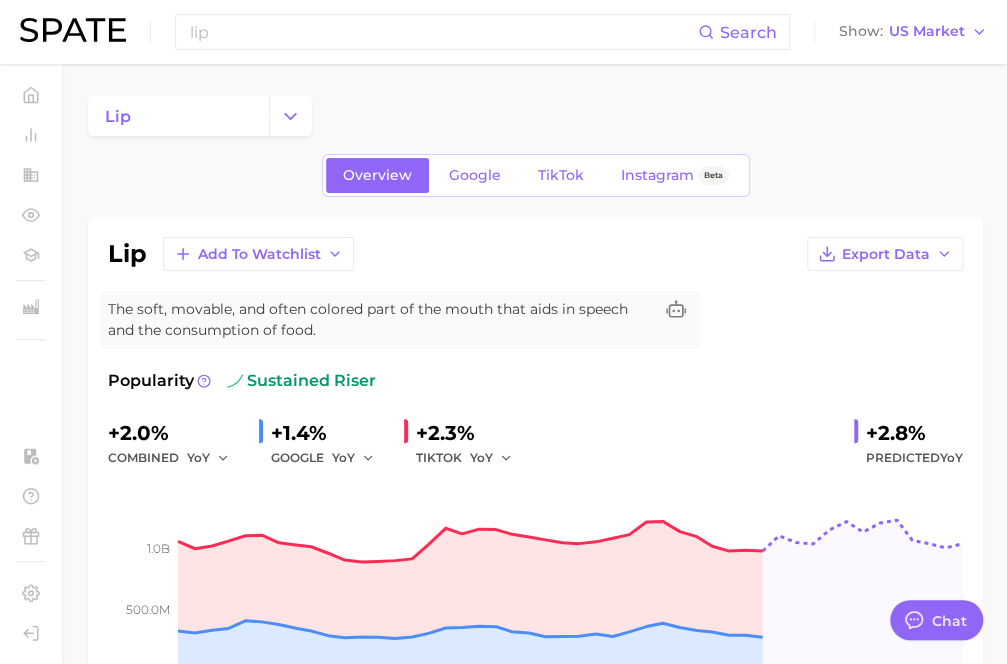 type on "x" 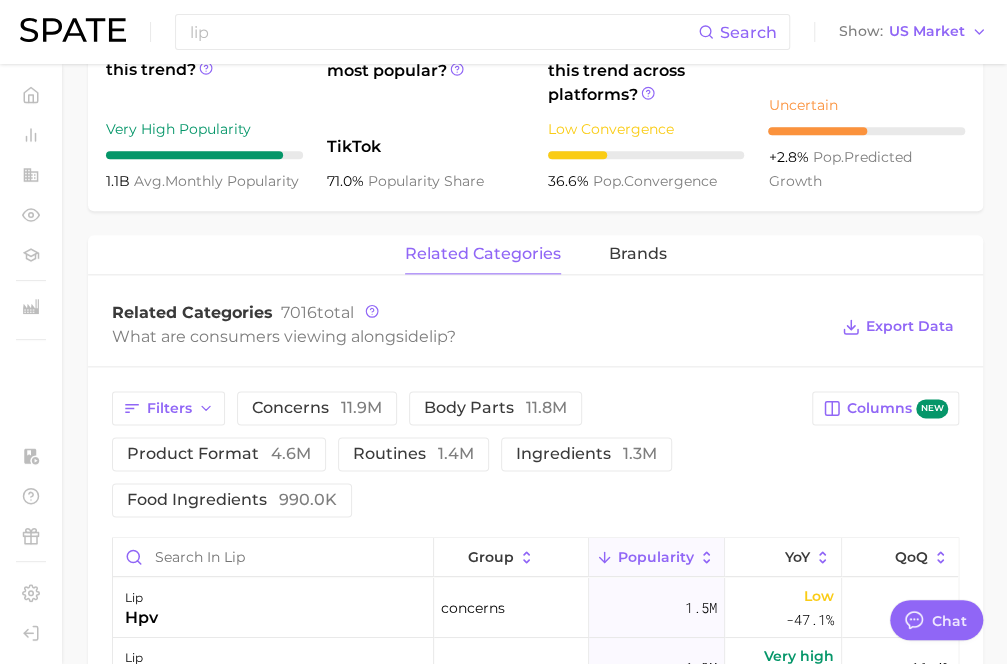 scroll, scrollTop: 914, scrollLeft: 0, axis: vertical 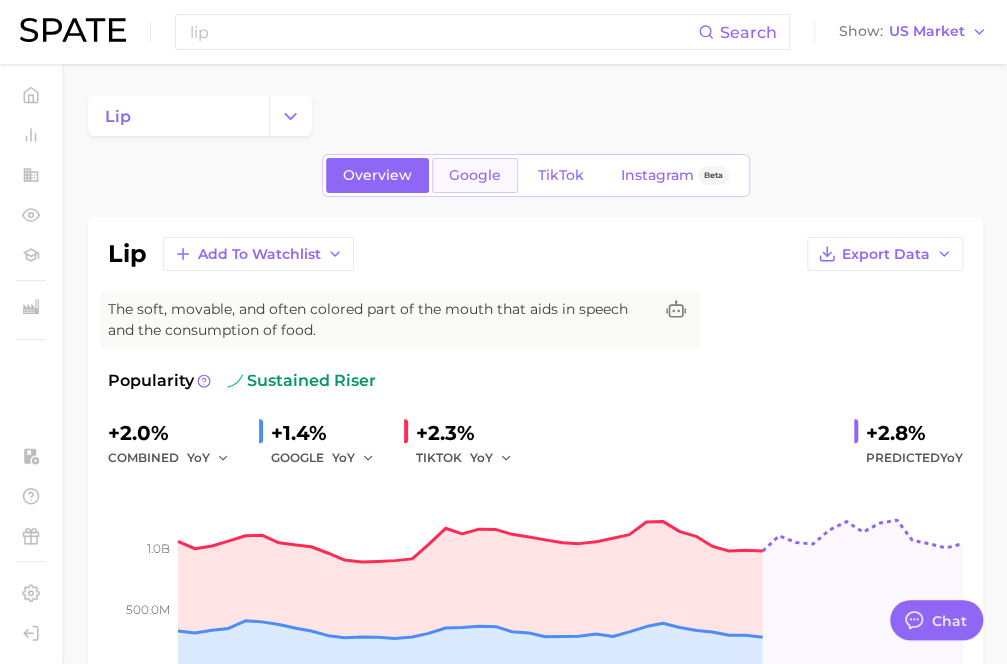click on "Google" at bounding box center [475, 175] 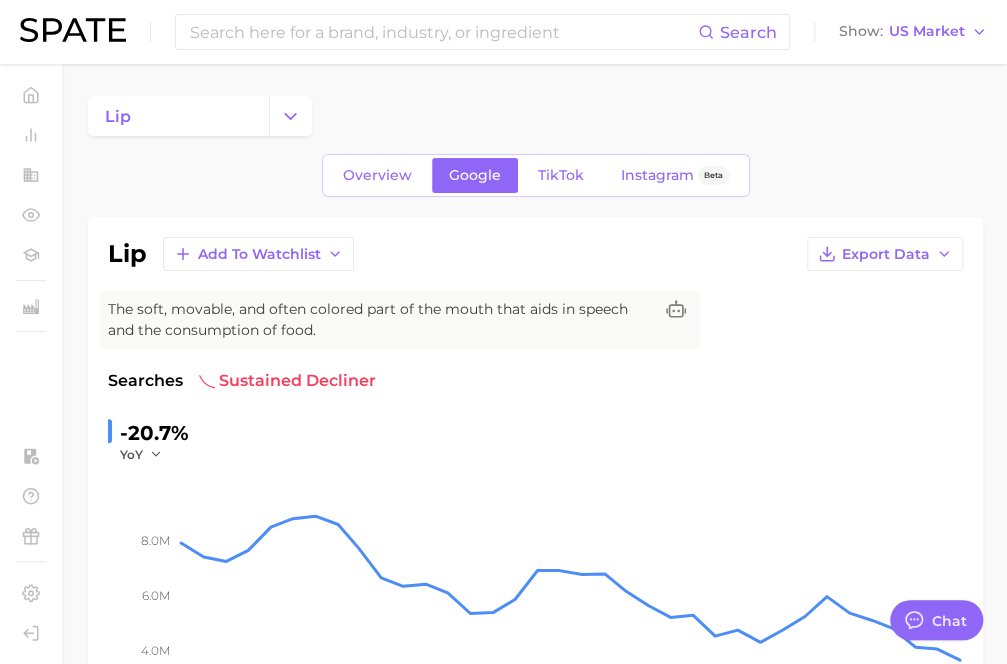 click on "Overview" at bounding box center [377, 175] 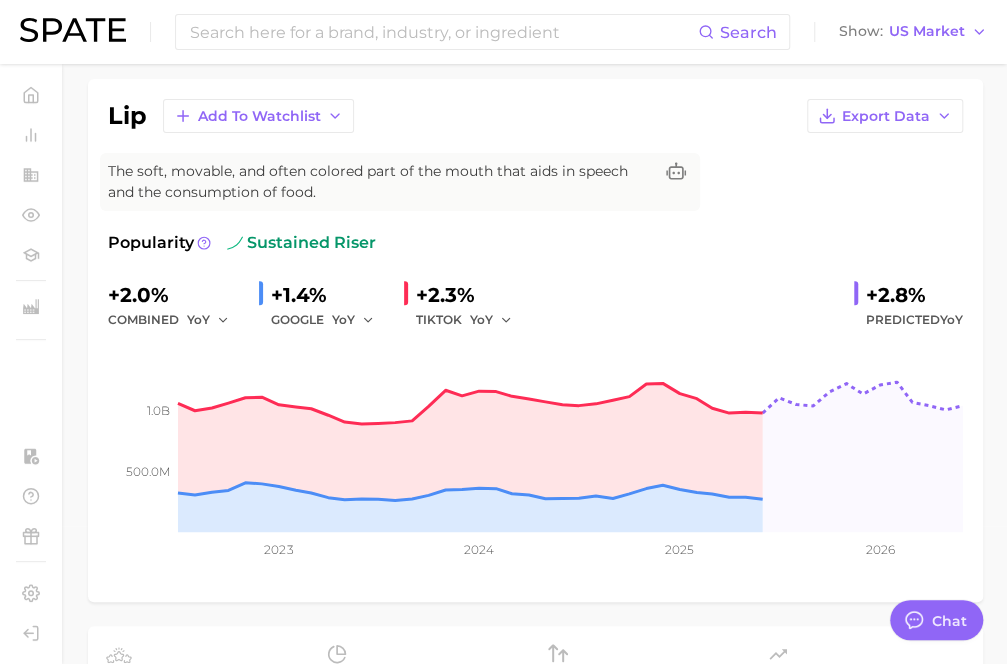 scroll, scrollTop: 0, scrollLeft: 0, axis: both 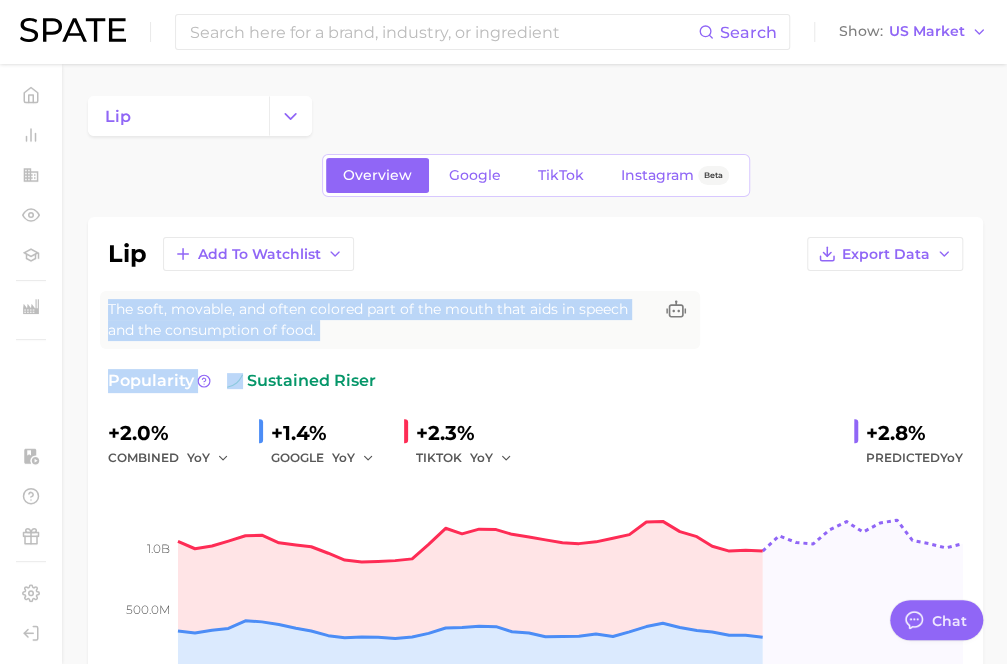 drag, startPoint x: 576, startPoint y: 385, endPoint x: 638, endPoint y: 240, distance: 157.69908 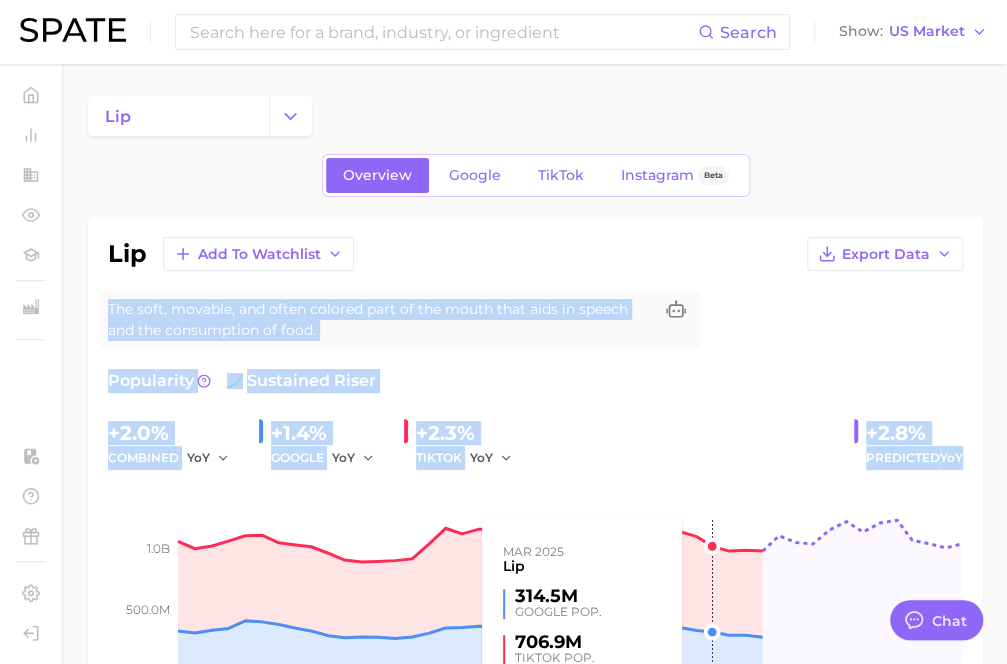 drag, startPoint x: 639, startPoint y: 257, endPoint x: 705, endPoint y: 504, distance: 255.6658 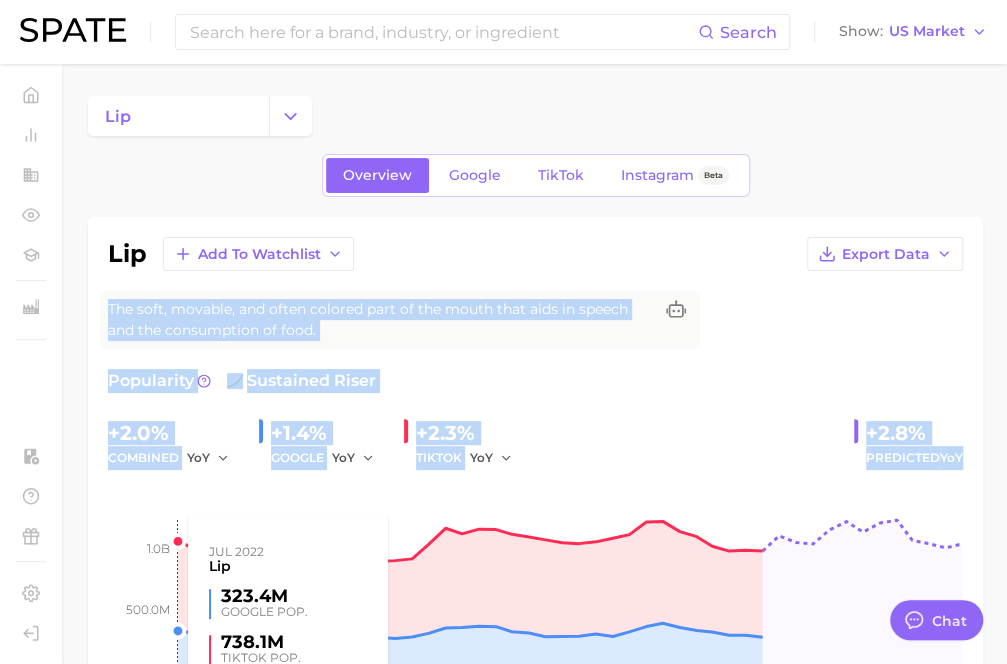 click 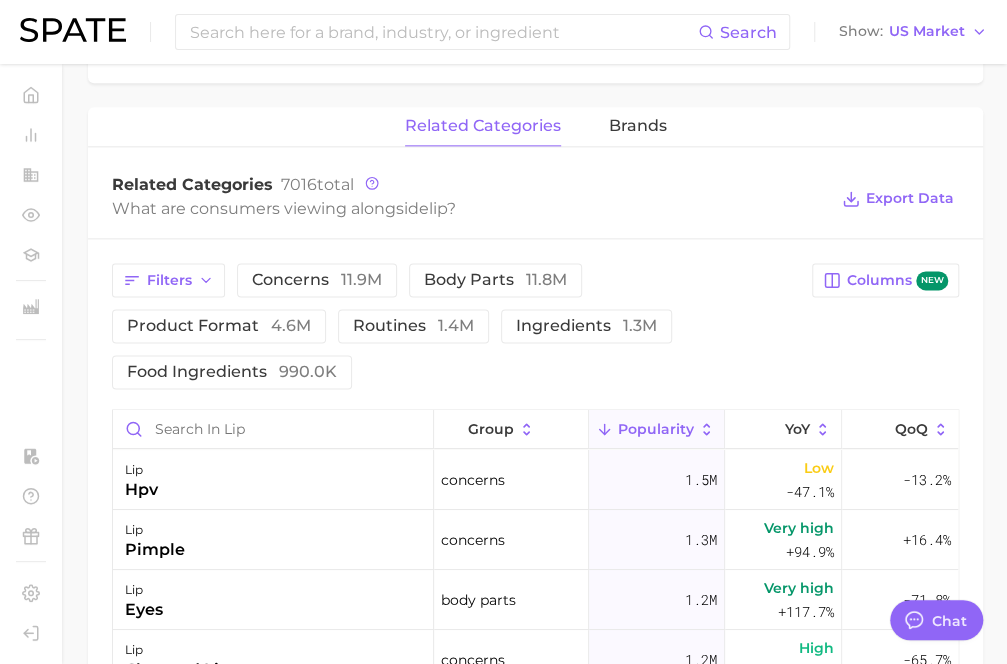 scroll, scrollTop: 911, scrollLeft: 0, axis: vertical 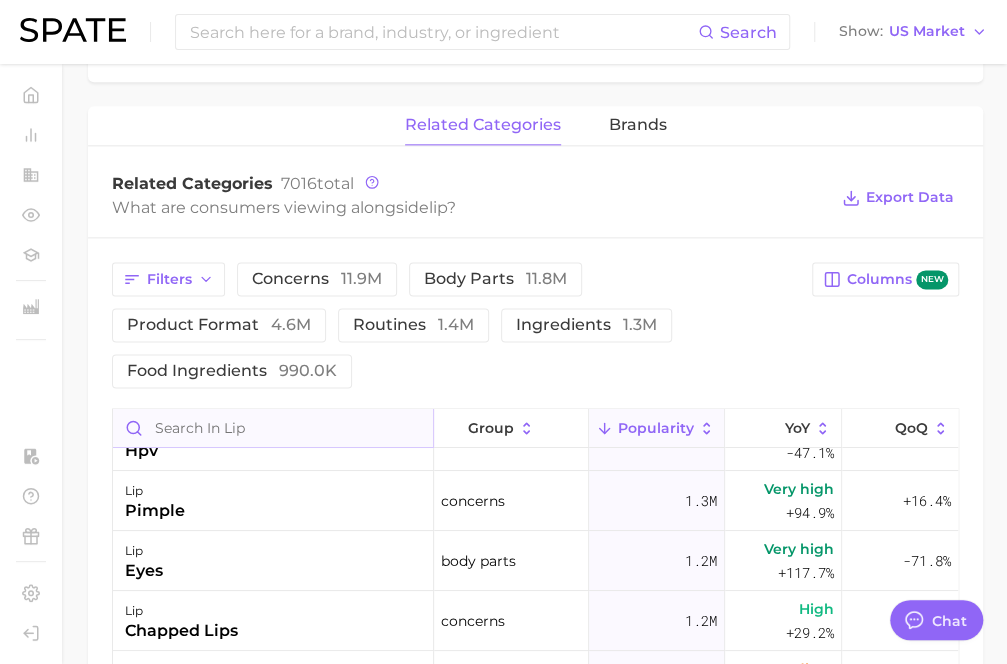 click at bounding box center (273, 428) 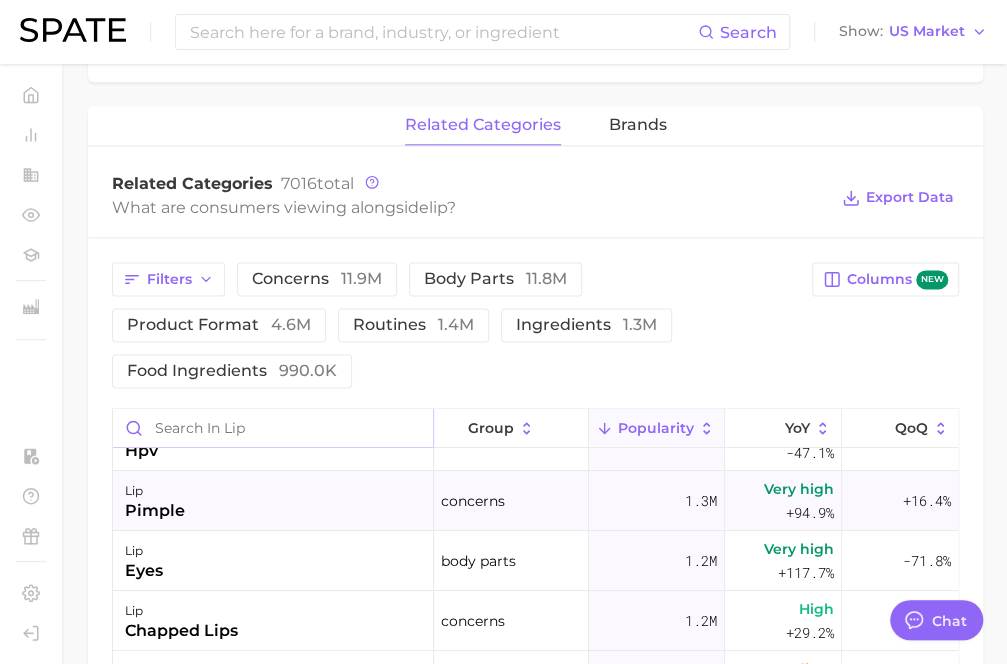scroll, scrollTop: 0, scrollLeft: 0, axis: both 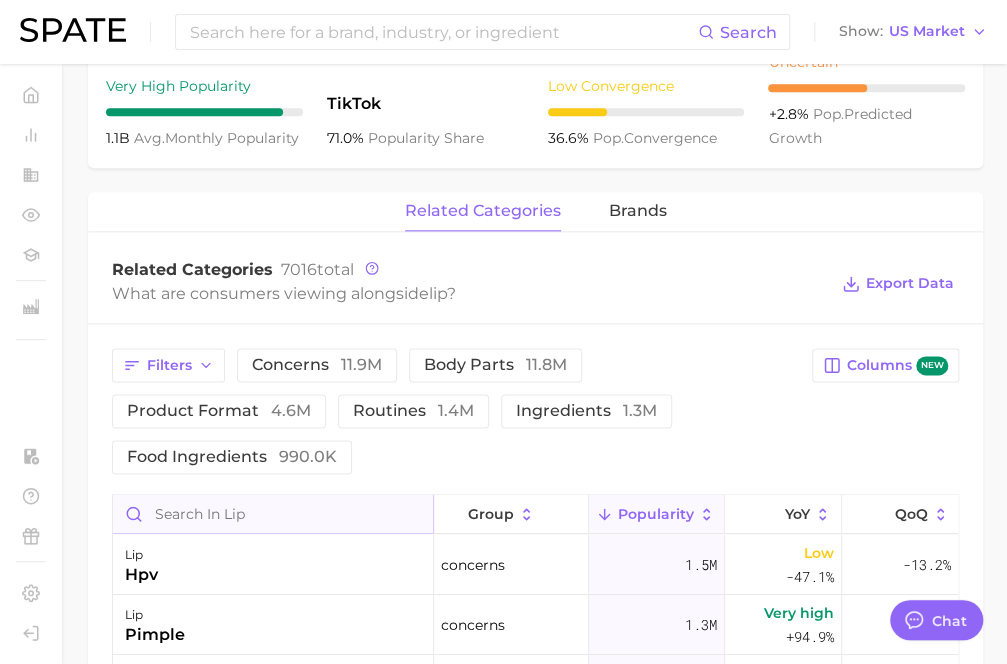 click at bounding box center [273, 514] 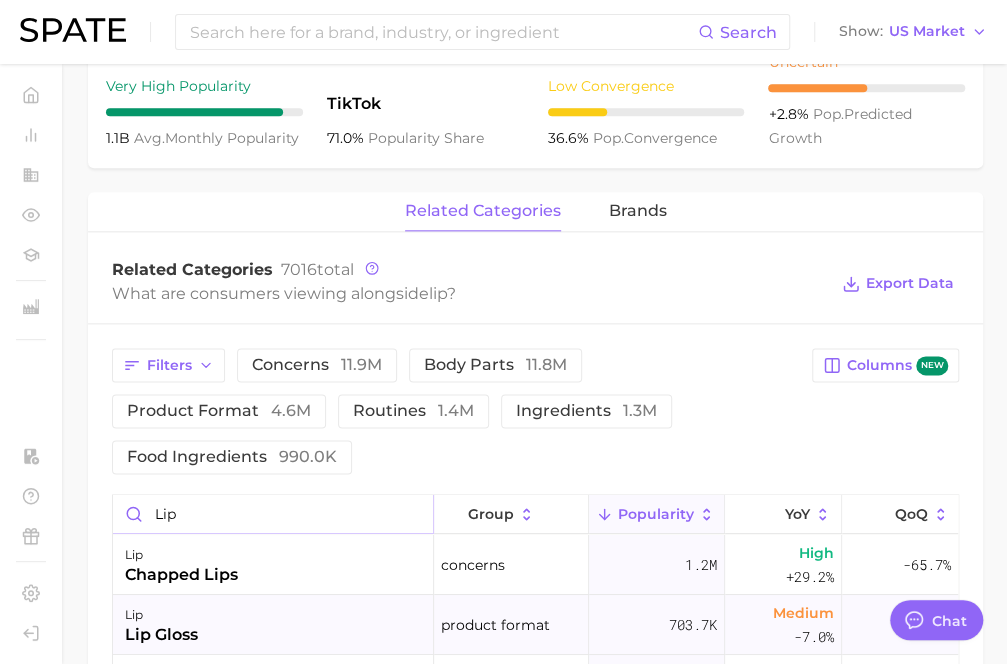 type on "lip" 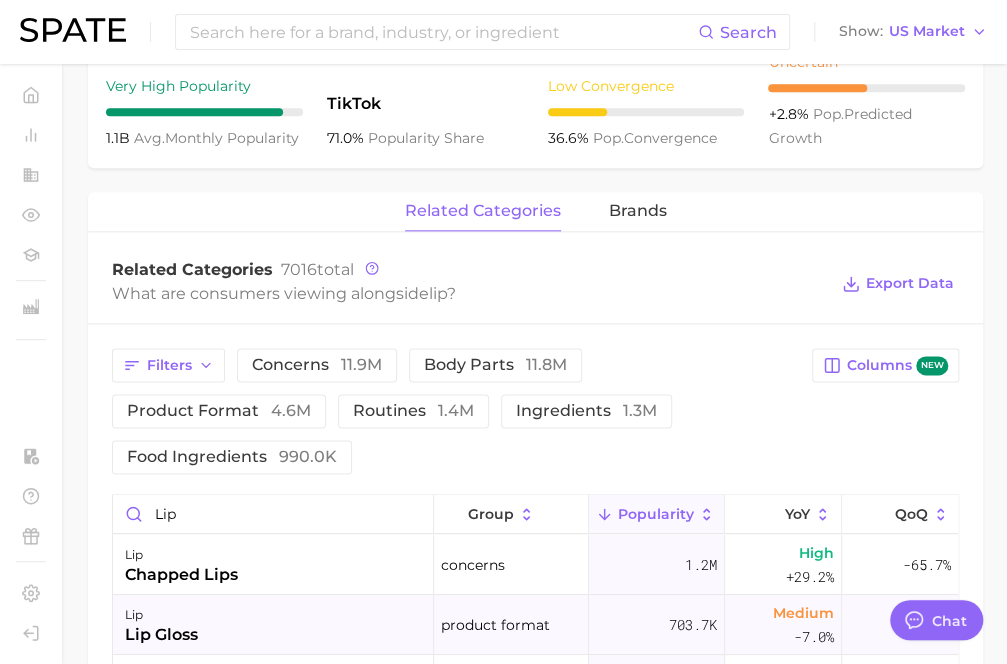 click on "lip lip gloss" at bounding box center (273, 625) 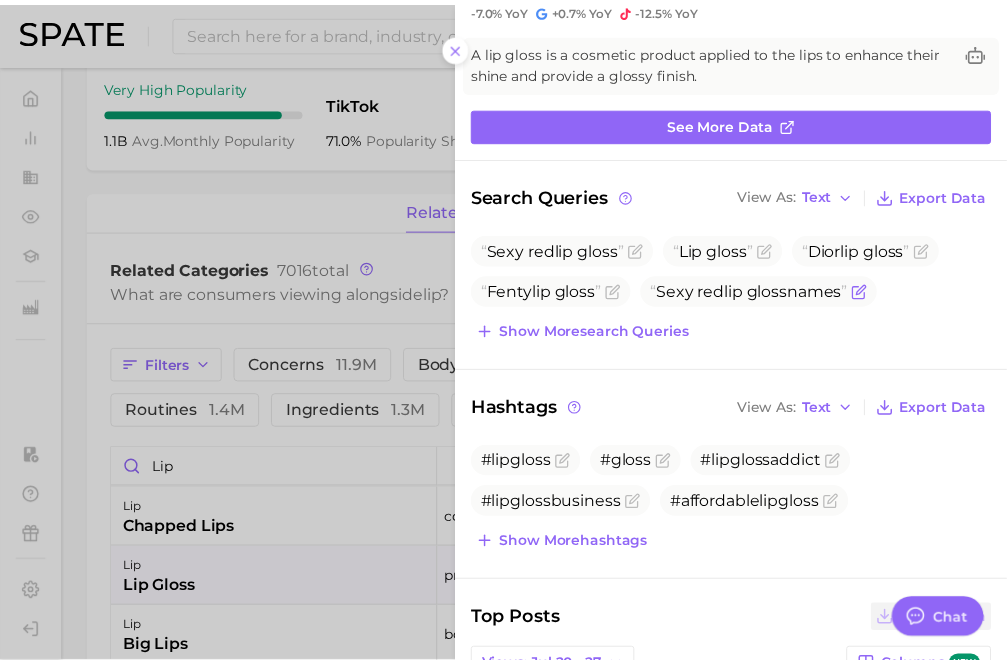 scroll, scrollTop: 119, scrollLeft: 0, axis: vertical 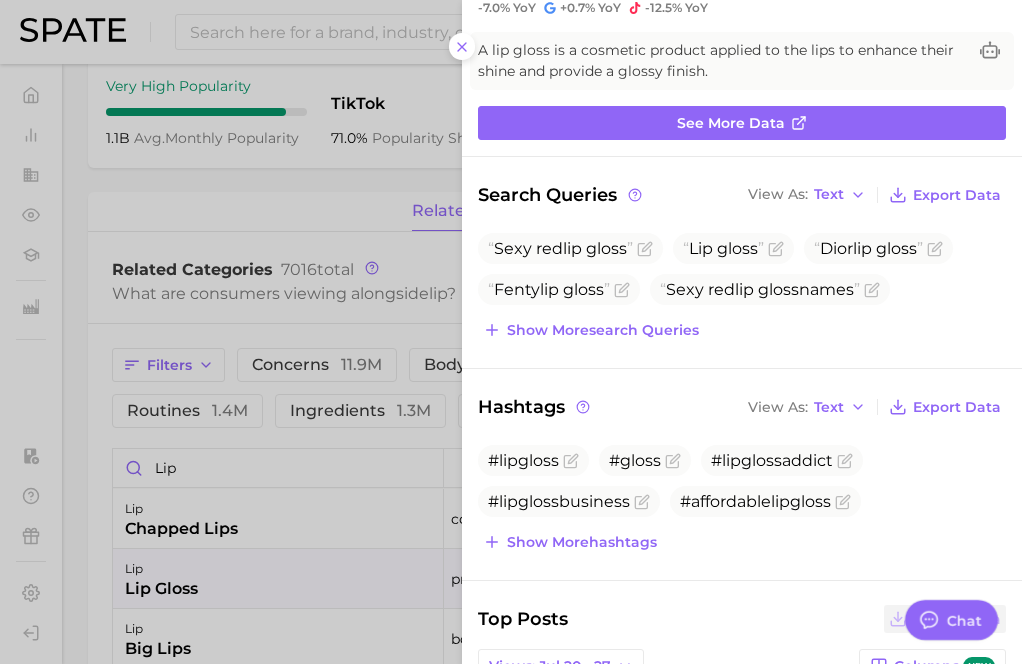 click at bounding box center (511, 332) 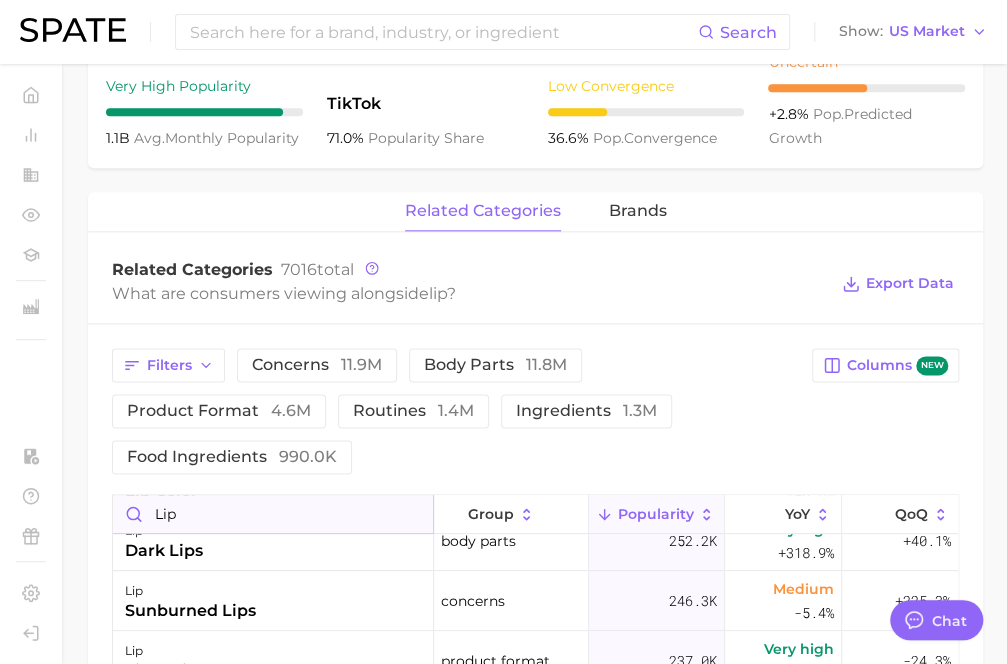 scroll, scrollTop: 325, scrollLeft: 0, axis: vertical 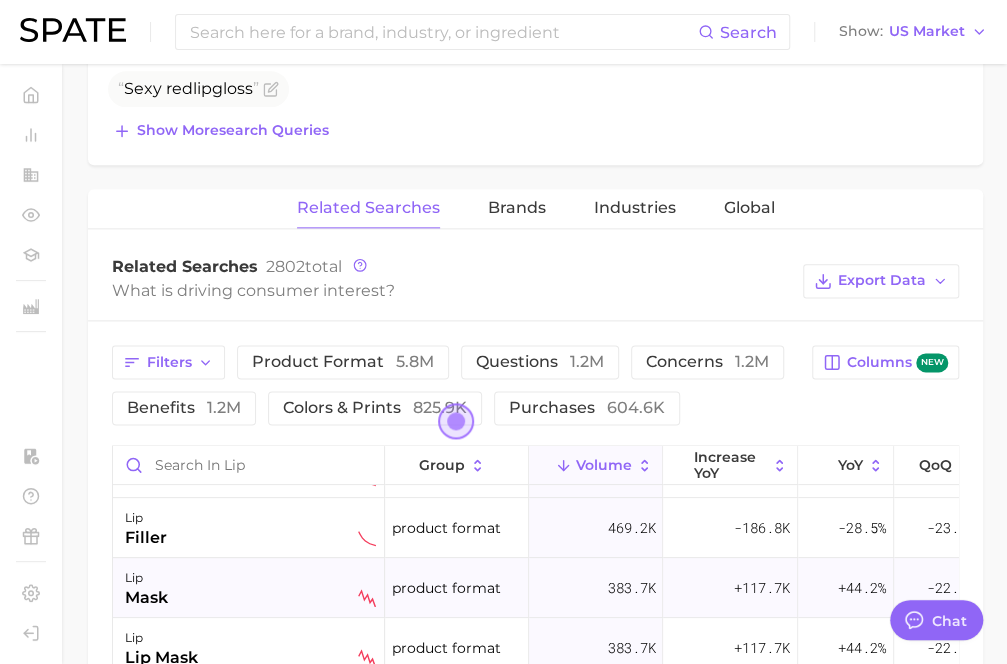 drag, startPoint x: 460, startPoint y: 427, endPoint x: 481, endPoint y: 611, distance: 185.19449 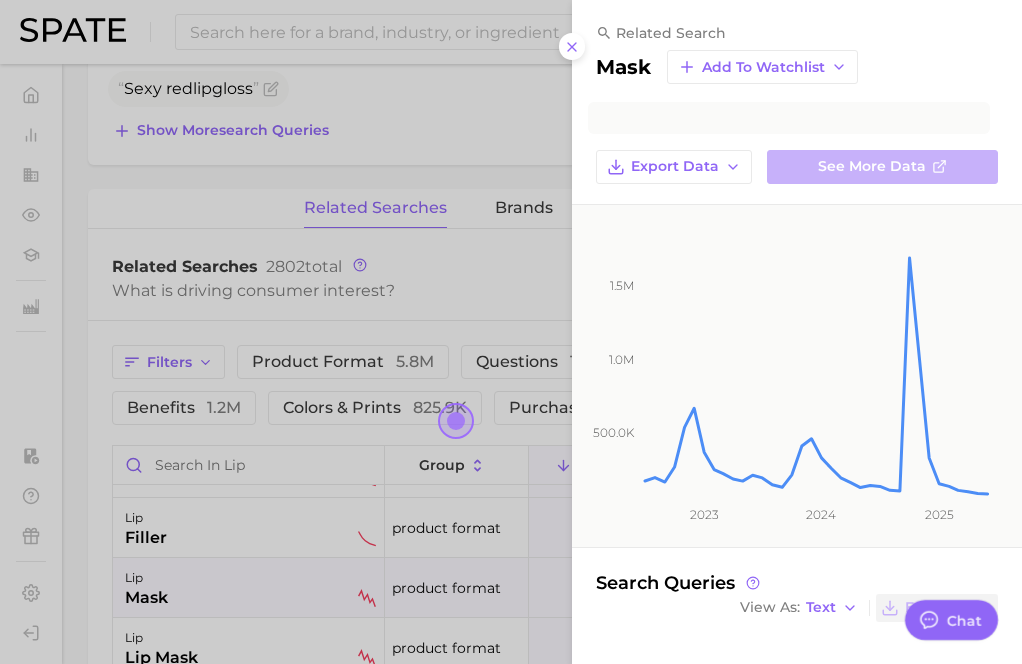 click at bounding box center (511, 332) 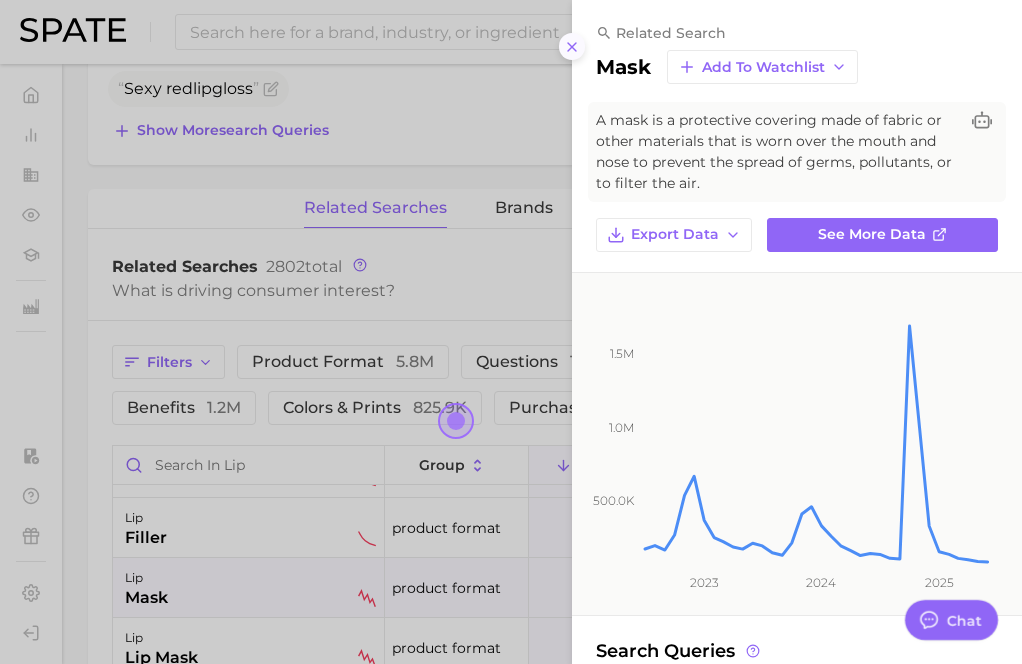 click 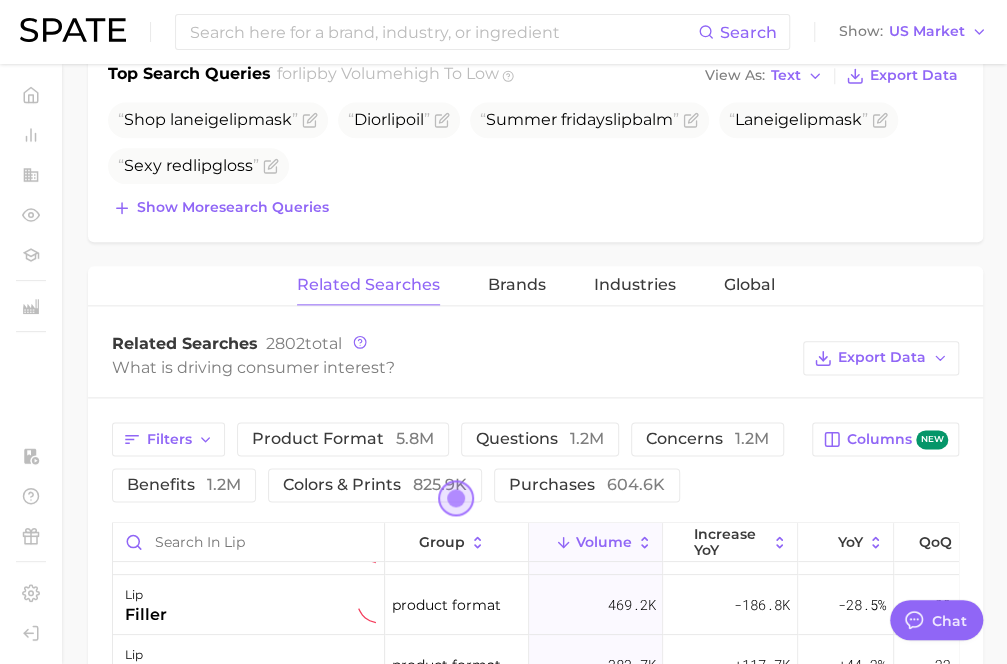 scroll, scrollTop: 783, scrollLeft: 0, axis: vertical 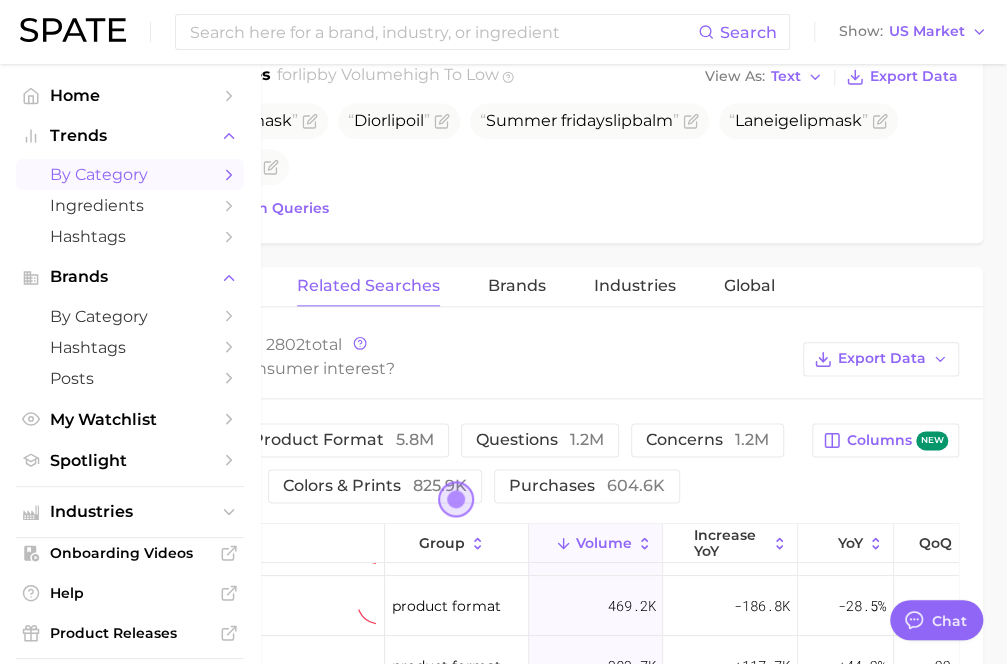 click on "by Category" at bounding box center [130, 174] 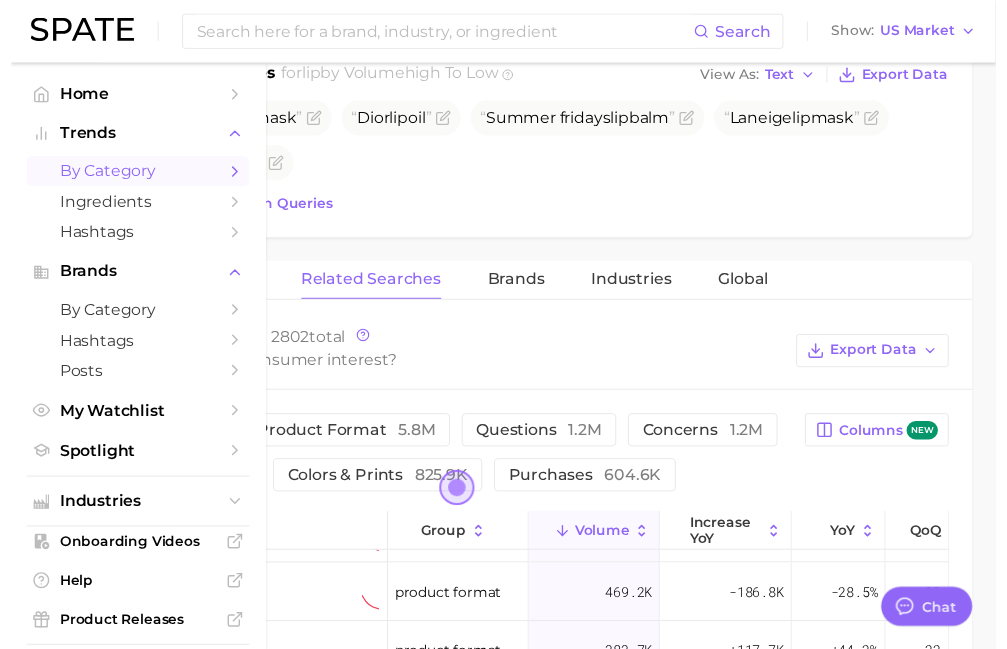 scroll, scrollTop: 0, scrollLeft: 0, axis: both 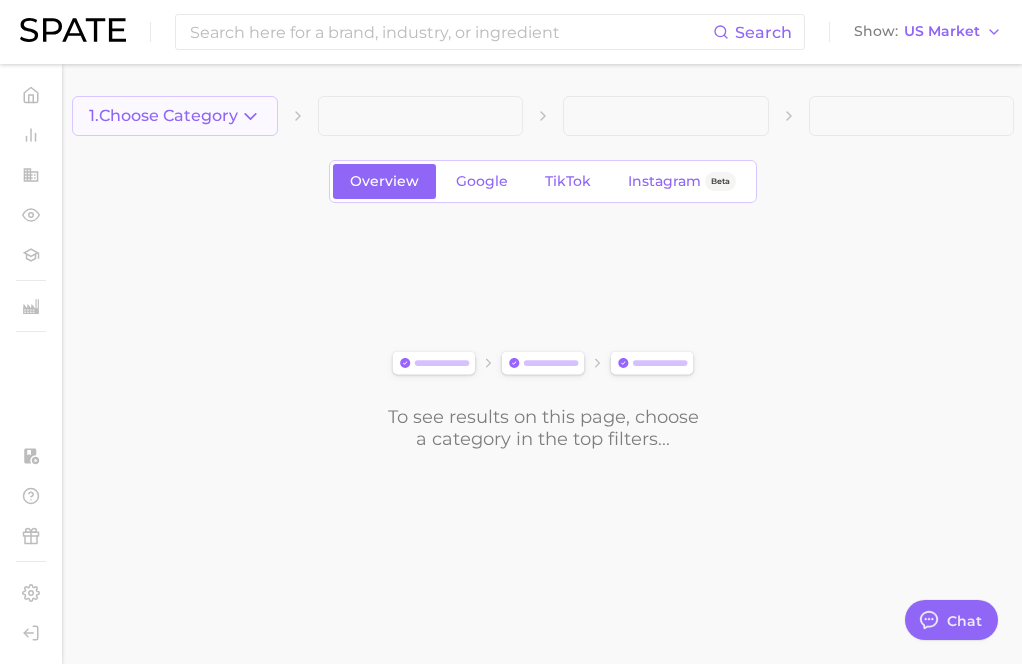click on "1.  Choose Category" at bounding box center (175, 116) 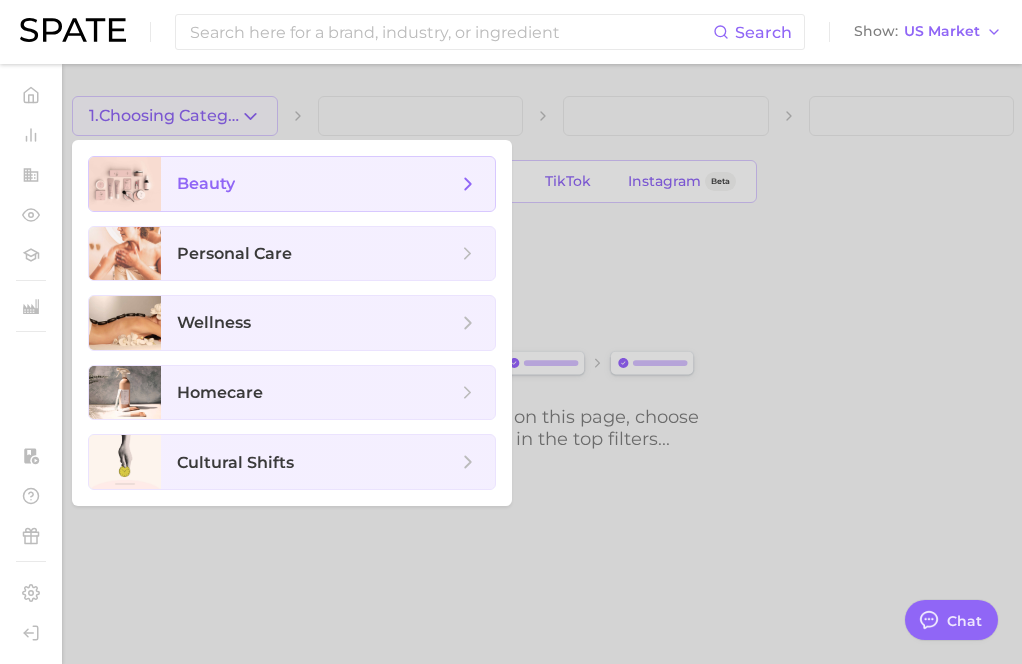 click on "beauty" at bounding box center (206, 183) 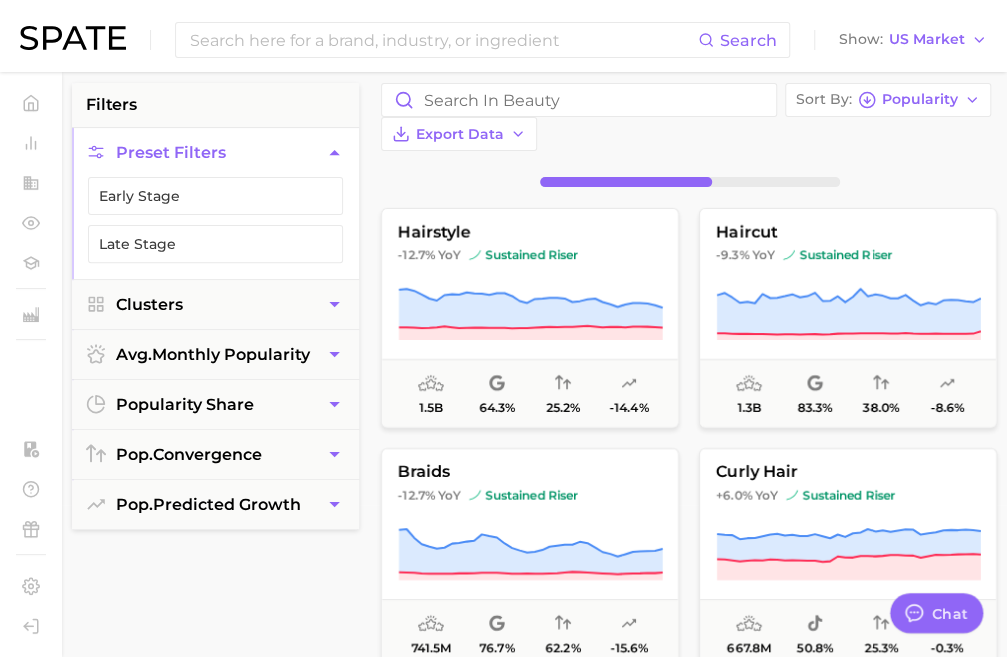 scroll, scrollTop: 0, scrollLeft: 0, axis: both 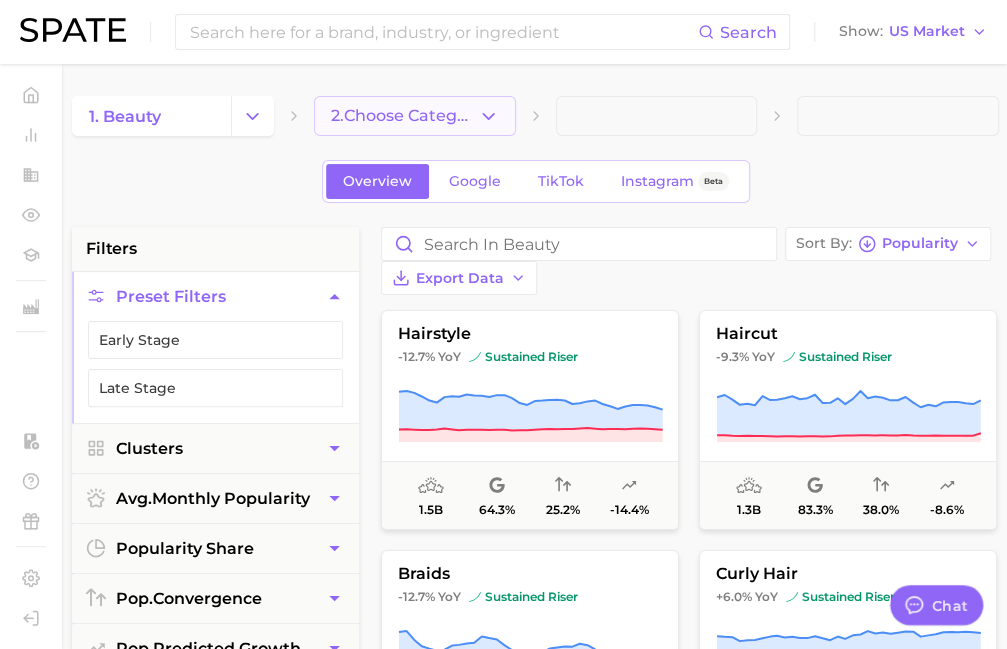 click on "2.  Choose Category" at bounding box center (404, 116) 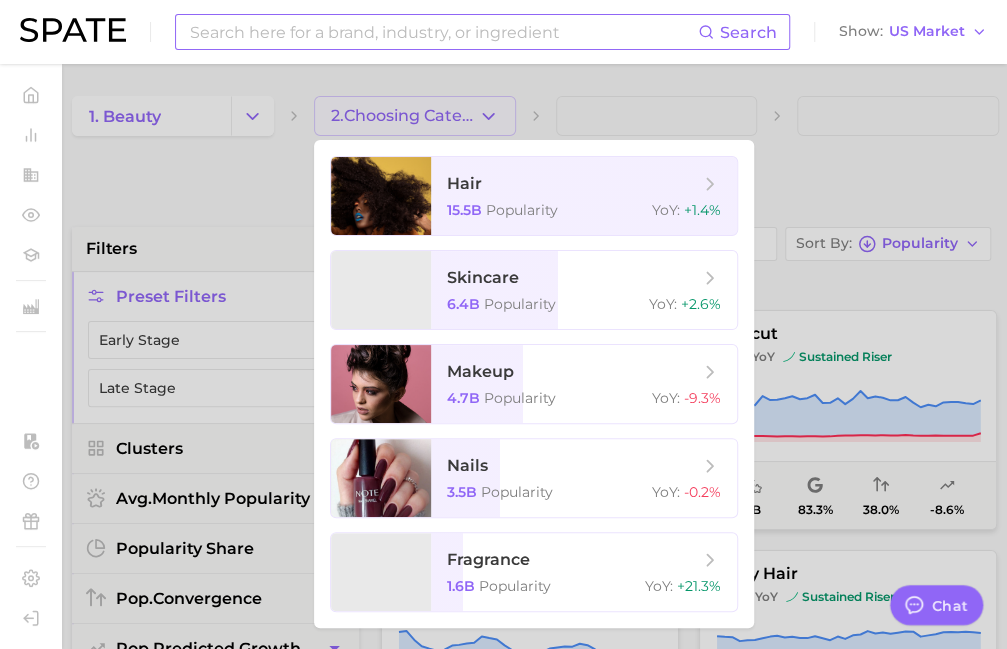 click at bounding box center [443, 32] 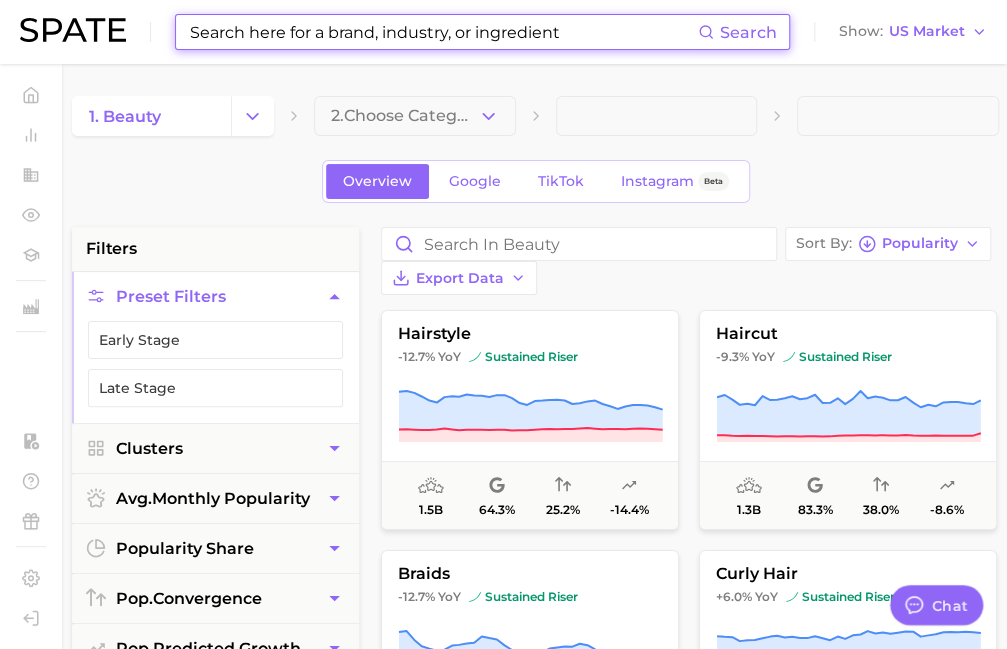 click at bounding box center (443, 32) 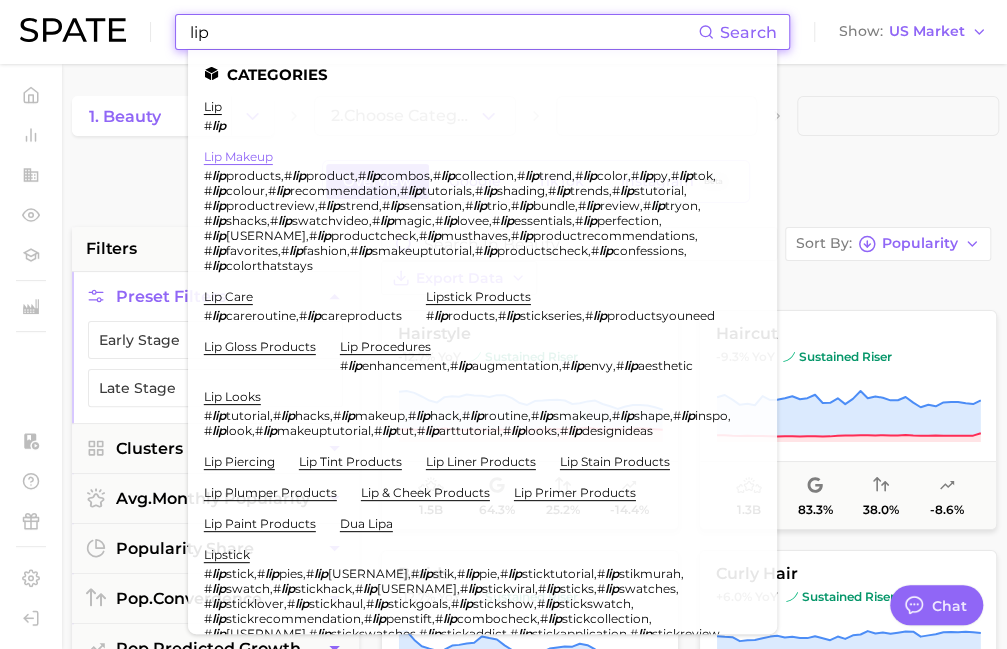 type on "lip" 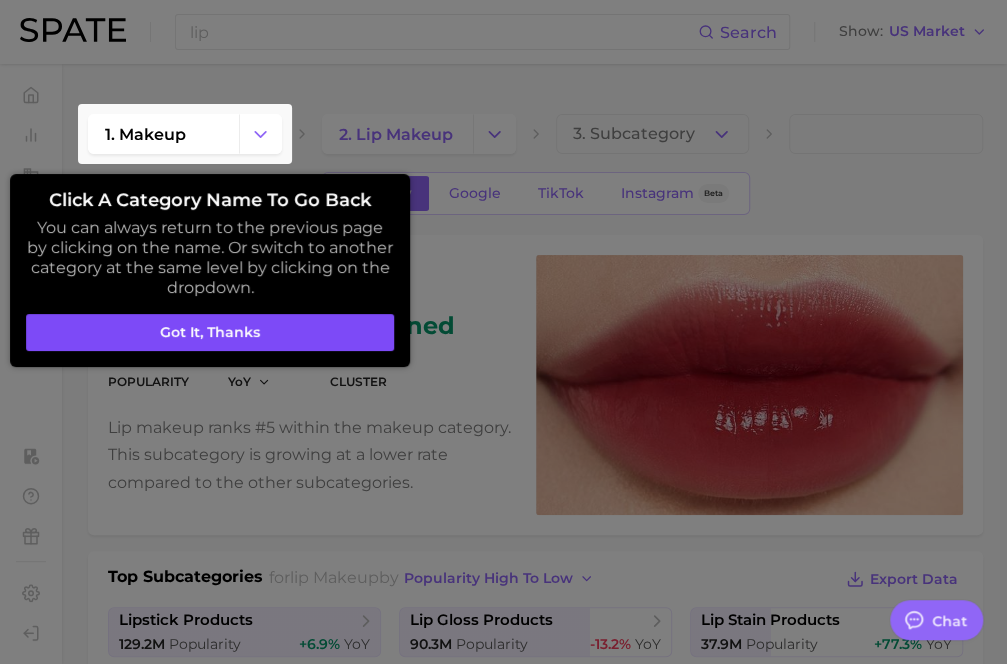 click on "Got it, thanks" at bounding box center (210, 333) 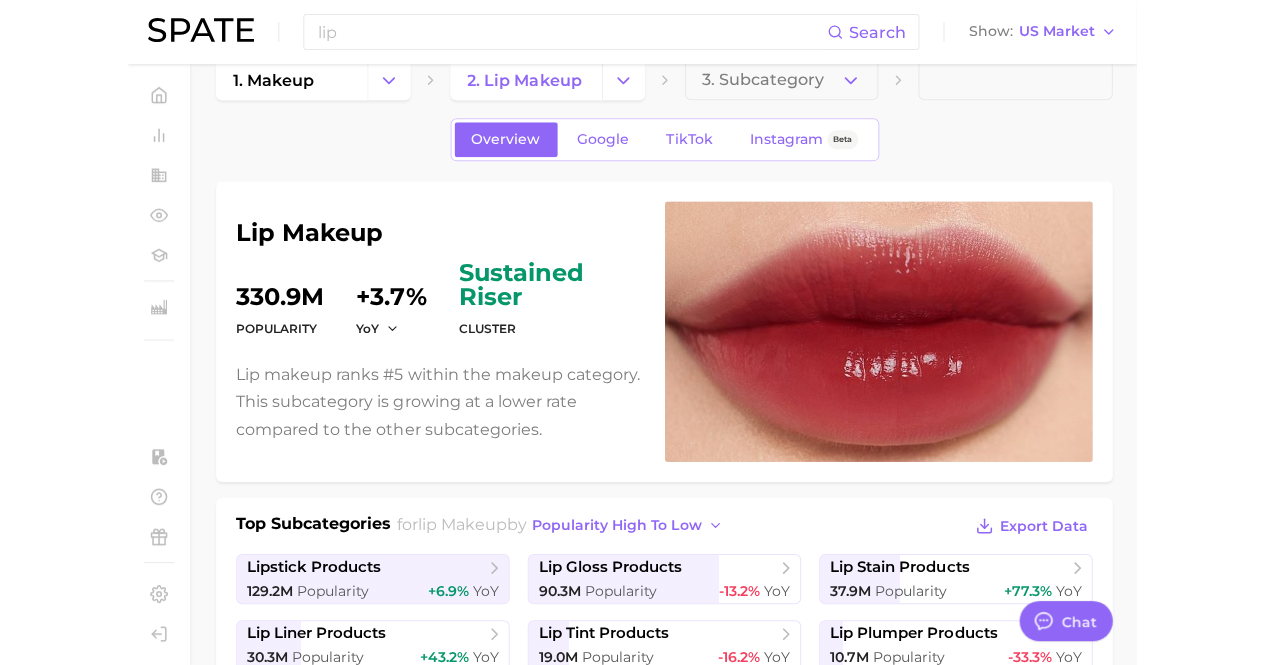 scroll, scrollTop: 0, scrollLeft: 0, axis: both 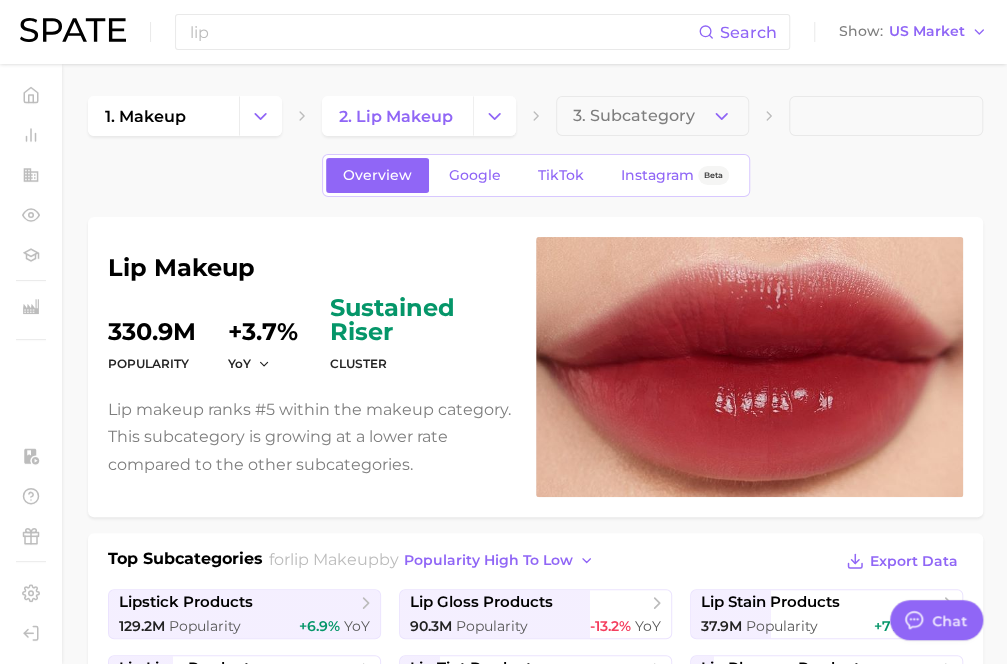 type on "x" 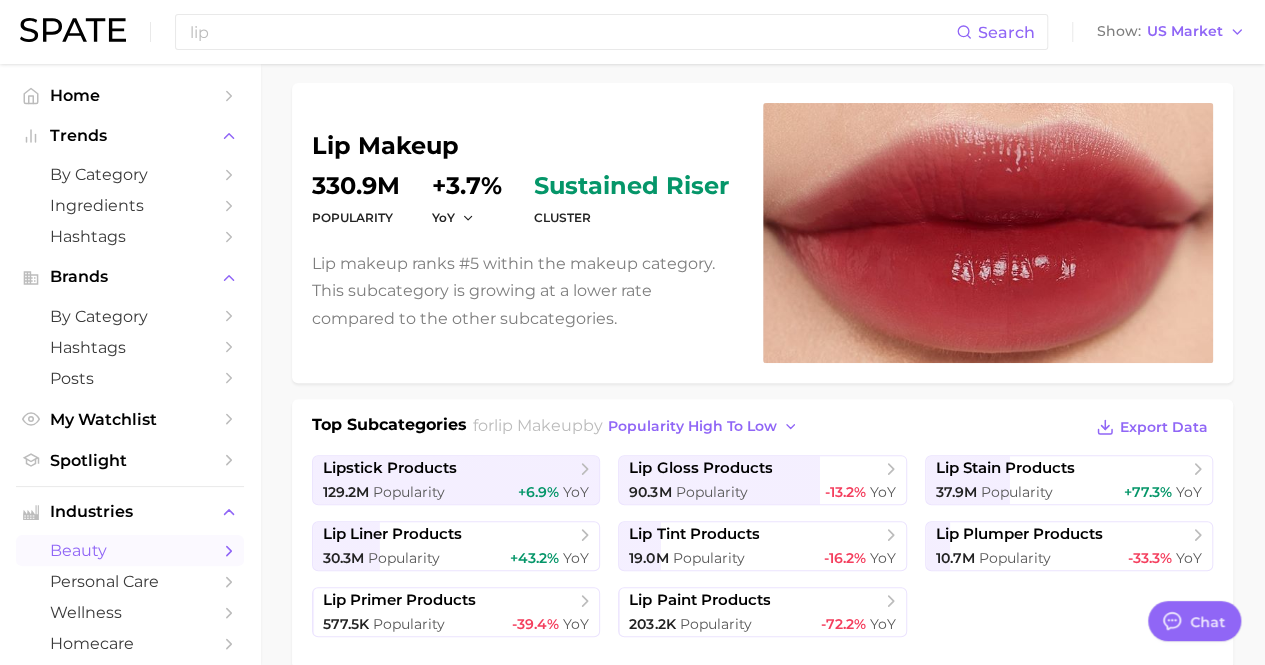 scroll, scrollTop: 122, scrollLeft: 0, axis: vertical 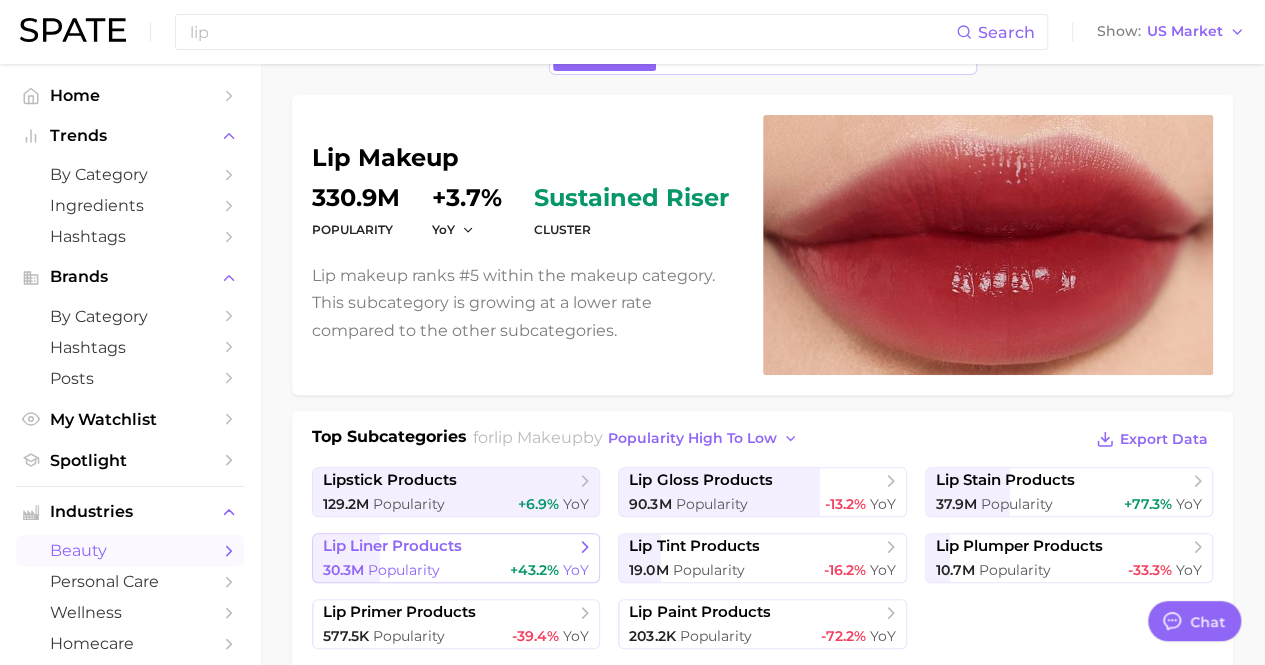 click on "lip liner products" at bounding box center (449, 547) 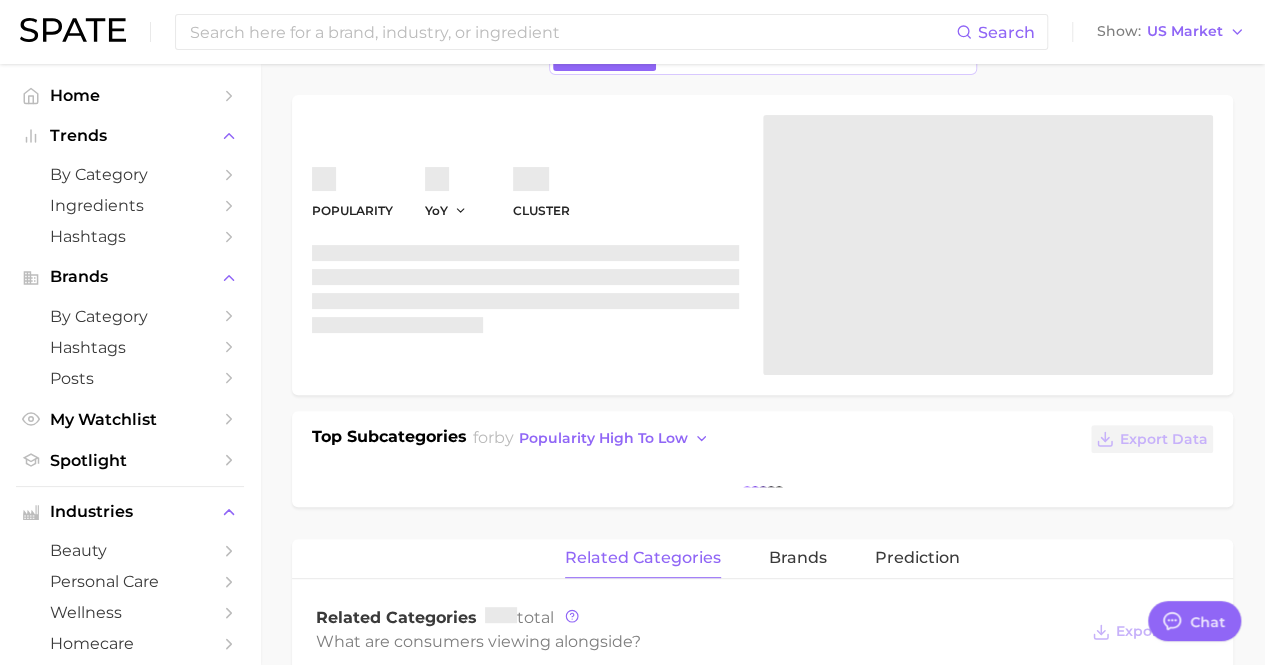 type 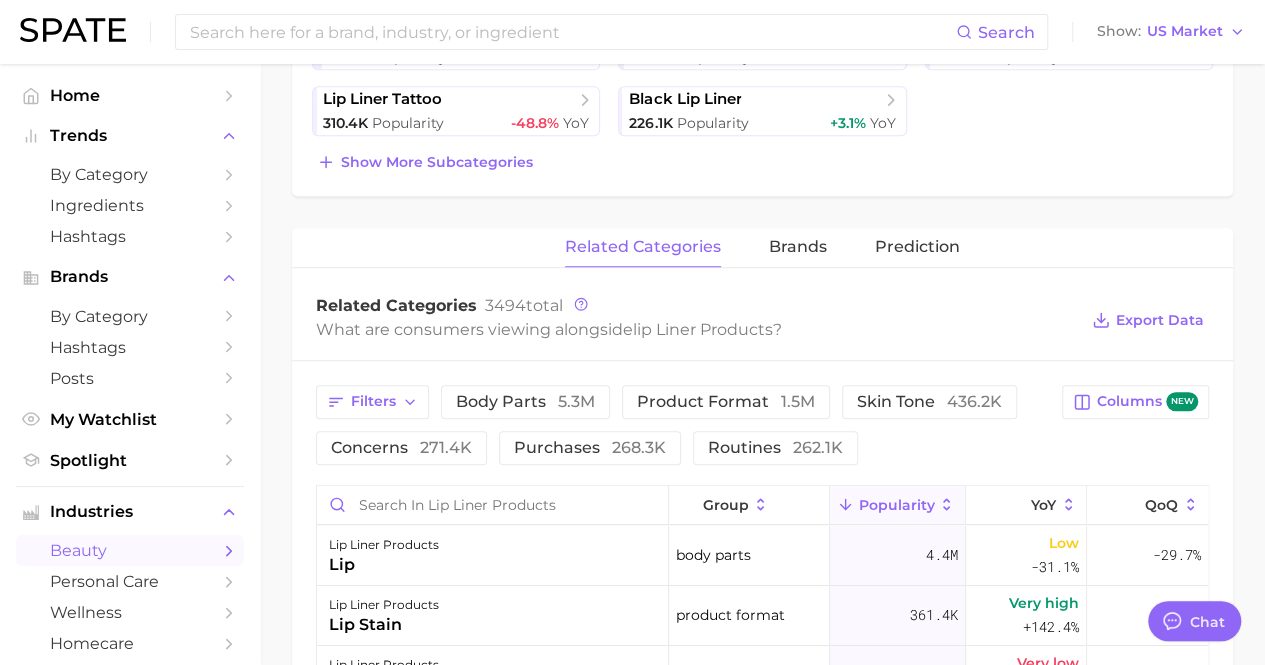 scroll, scrollTop: 638, scrollLeft: 0, axis: vertical 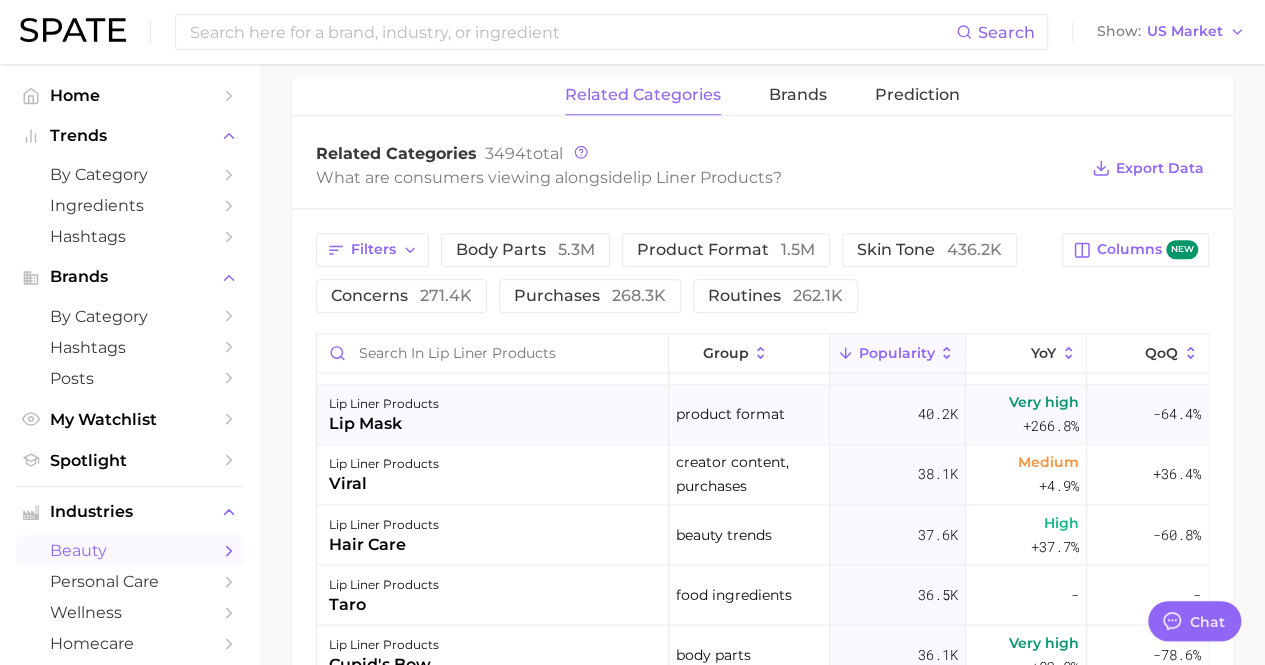 click on "+266.8%" at bounding box center (1051, 426) 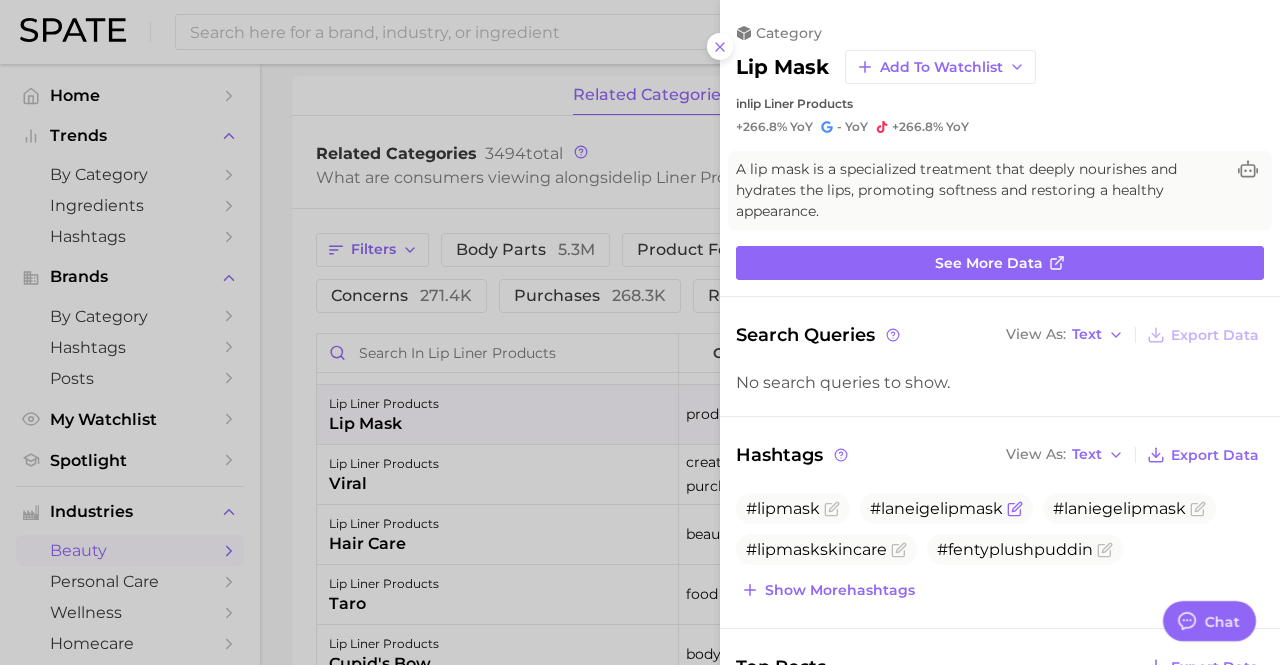 scroll, scrollTop: 117, scrollLeft: 0, axis: vertical 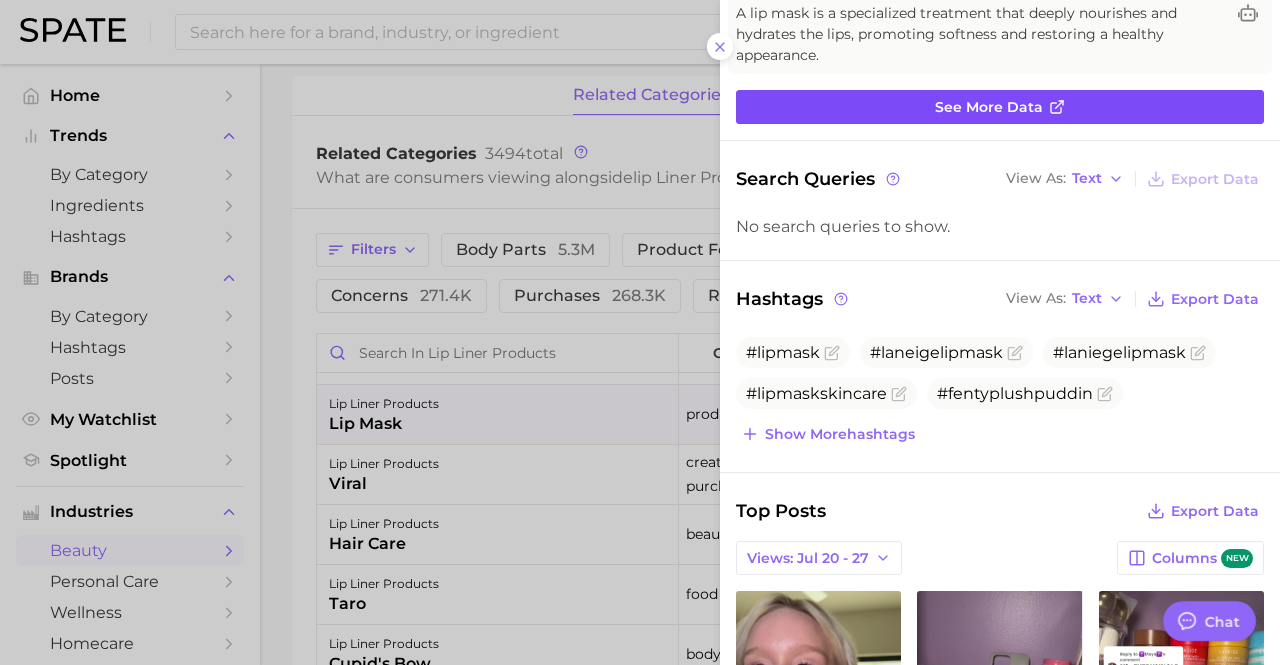 click on "See more data" at bounding box center [1000, 107] 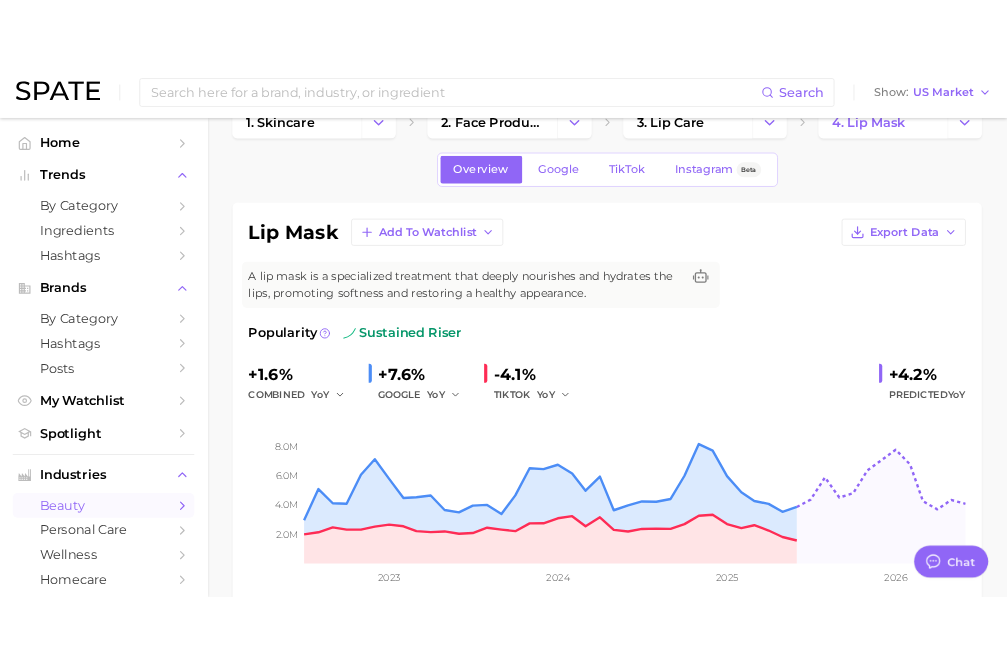 scroll, scrollTop: 50, scrollLeft: 0, axis: vertical 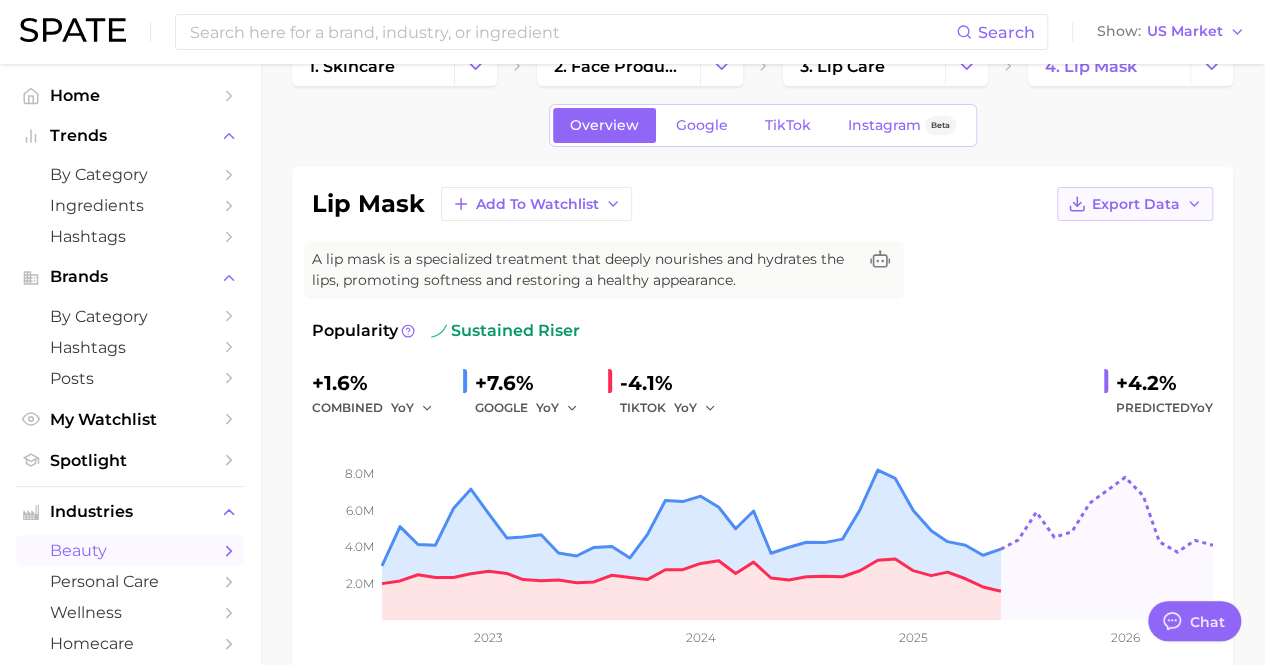 click on "Export Data" at bounding box center (1136, 204) 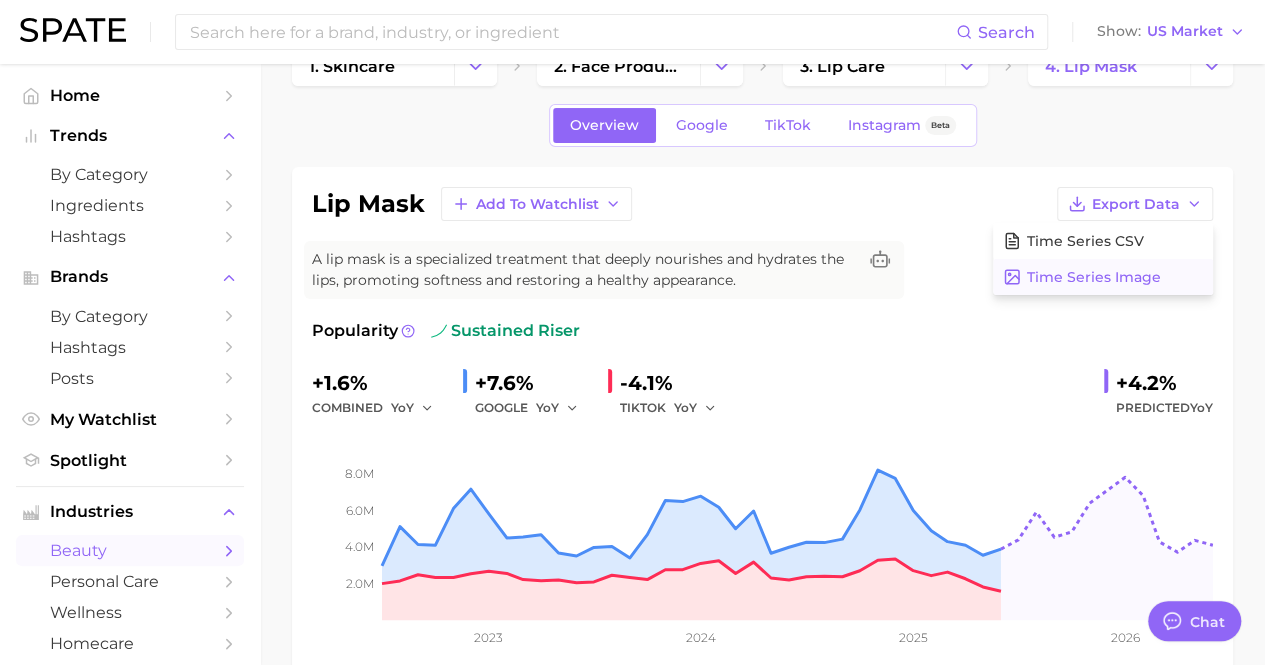 click on "Time Series Image" at bounding box center [1094, 277] 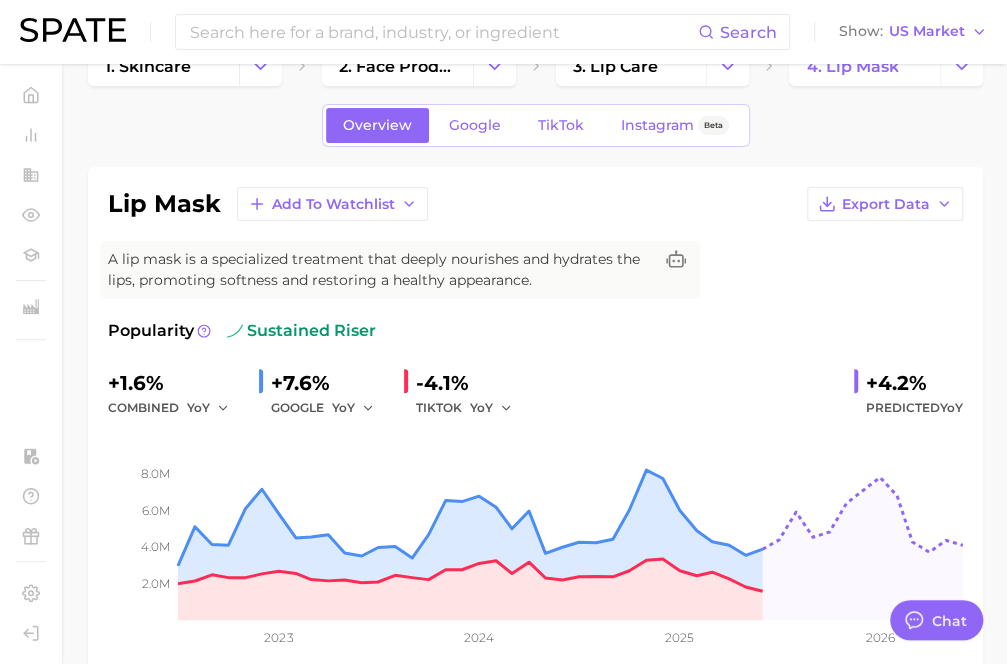 scroll, scrollTop: 787, scrollLeft: 0, axis: vertical 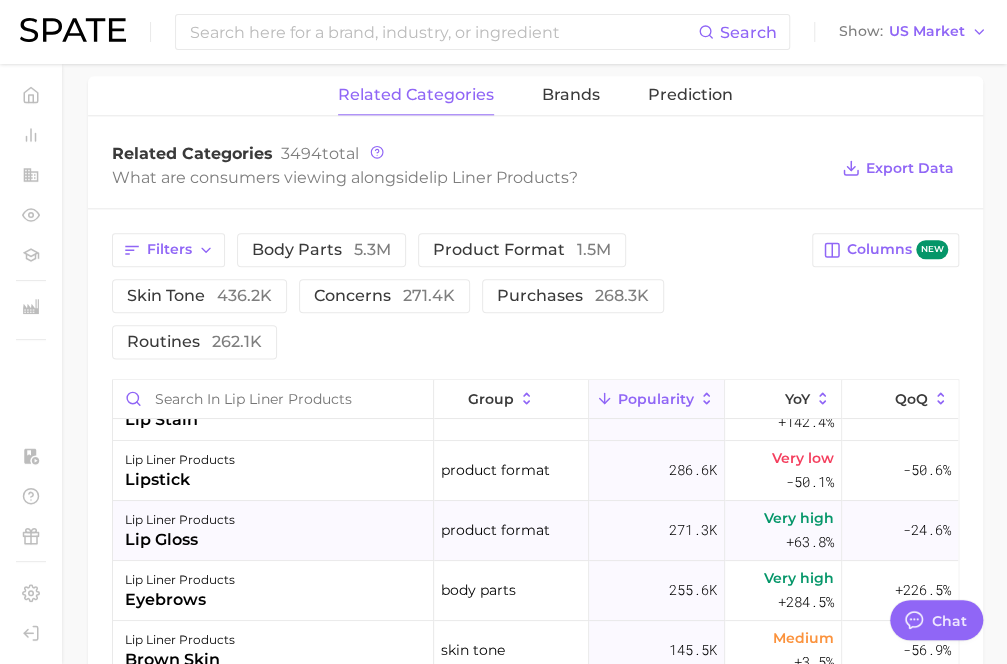 click on "+63.8%" at bounding box center [810, 542] 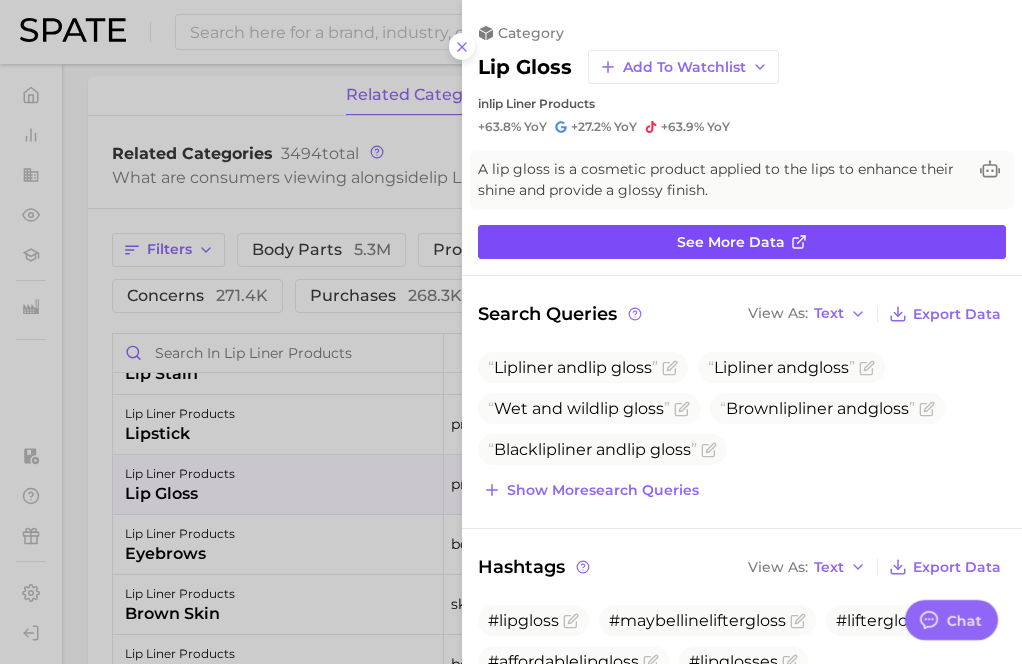 click on "See more data" at bounding box center (742, 242) 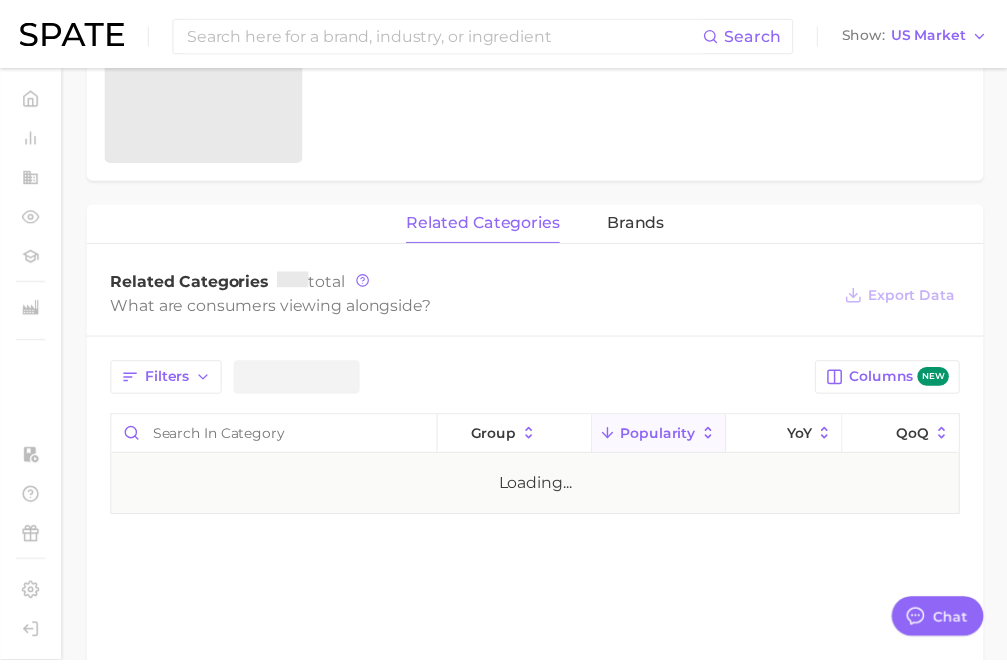 scroll, scrollTop: 0, scrollLeft: 0, axis: both 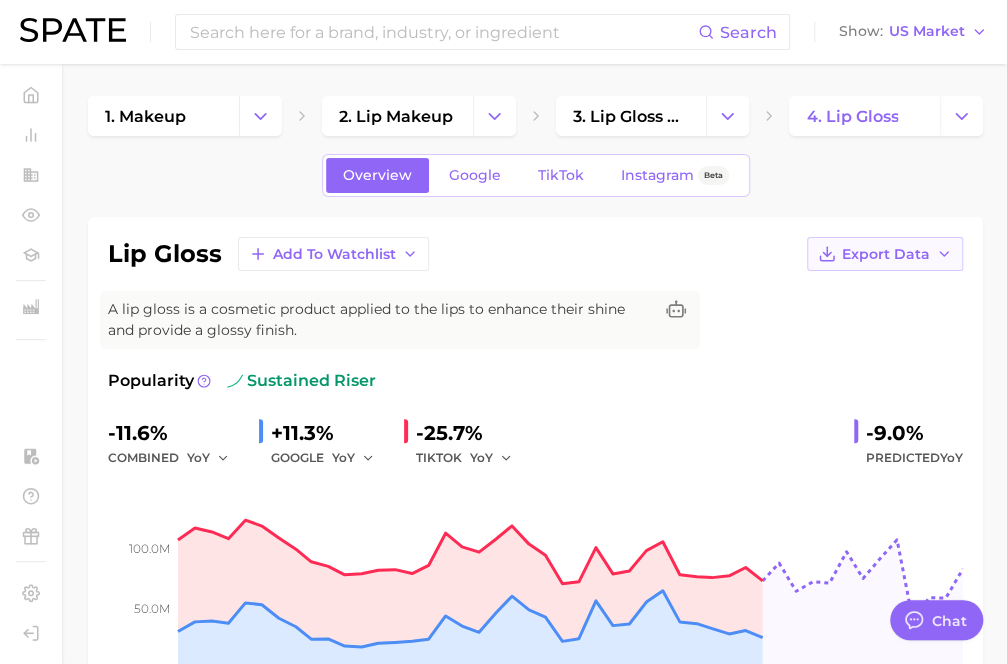 click on "Export Data" at bounding box center [886, 254] 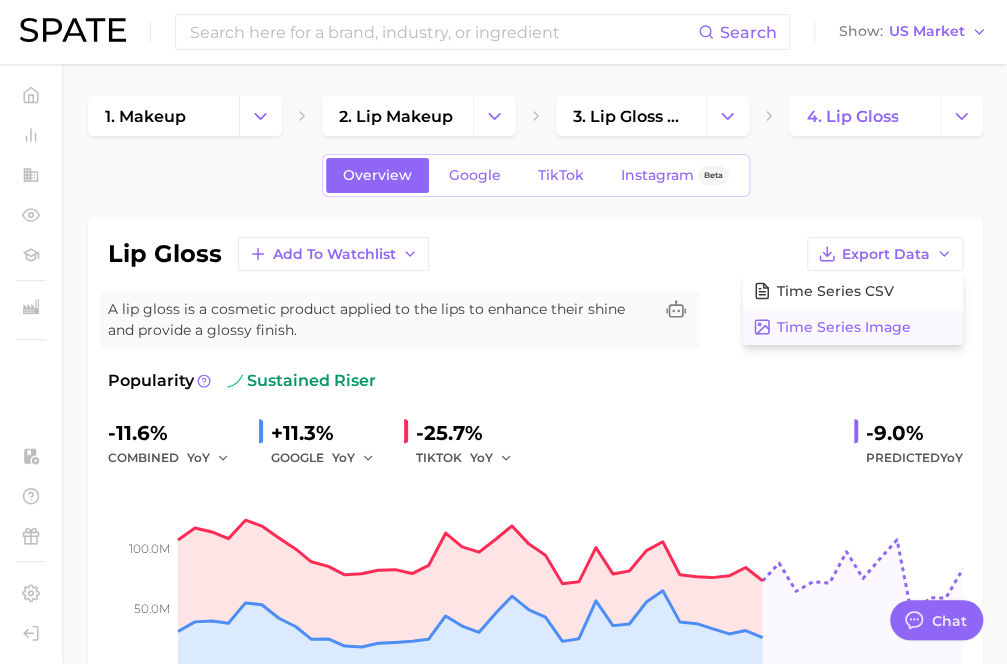 click on "Time Series Image" at bounding box center [844, 327] 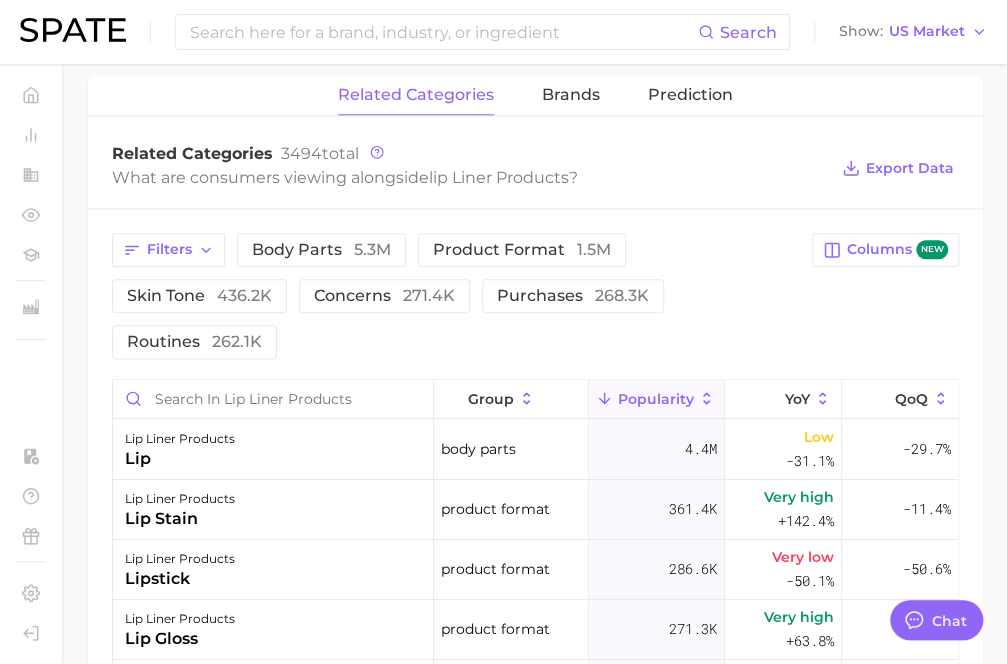 scroll, scrollTop: 905, scrollLeft: 0, axis: vertical 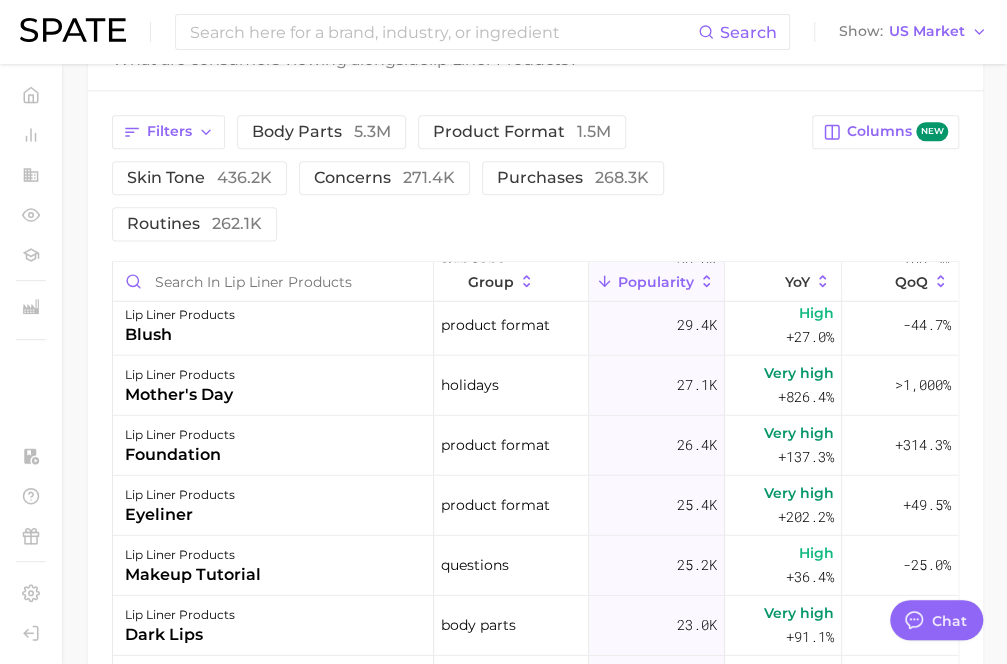 click on "Filters body parts   5.3m product format   1.5m skin tone   436.2k concerns   271.4k purchases   268.3k routines   262.1k Columns new group Popularity YoY QoQ lip liner products lip combo purchases 100.9k Very high +105.4% -9.4% lip liner products holiday holidays 100.9k Very high +955.8% -69.7% lip liner products liner product format 99.7k High +45.4% -8.4% lip liner products fall routines 92.5k Very high +426.6% -50.8% lip liner products skin body parts 86.3k Low -44.2% -84.8% lip liner products port-wine stain concerns 84.2k Very low -96.0% -73.8% lip liner products birthmark concerns 84.2k Very low -76.3% -73.7% lip liner products combination product format 60.5k Low -15.1% -43.7% lip liner products eyelashes body parts 55.9k Low -40.2% -31.5% lip liner products spring routines 48.7k Very high >1,000% >1,000% lip liner products routine routines 48.6k Low -22.3% -65.9% lip liner products tutorial questions 46.2k High +26.8% -48.5% lip liner products summer routines 44.9k High +31.4% >1,000% big lips 44.9k" at bounding box center (535, 520) 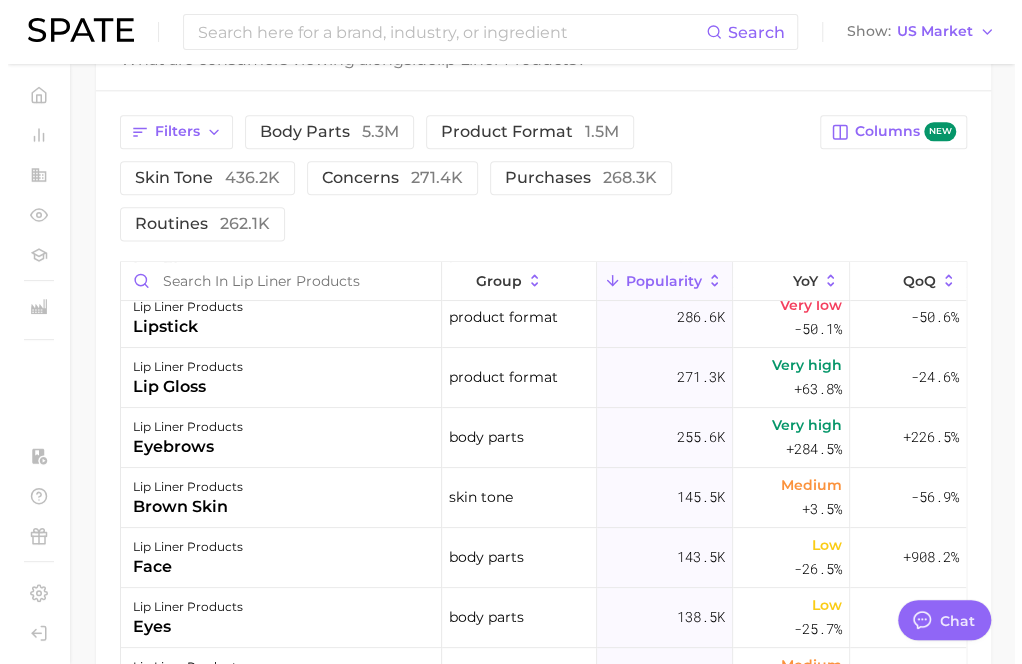 scroll, scrollTop: 0, scrollLeft: 0, axis: both 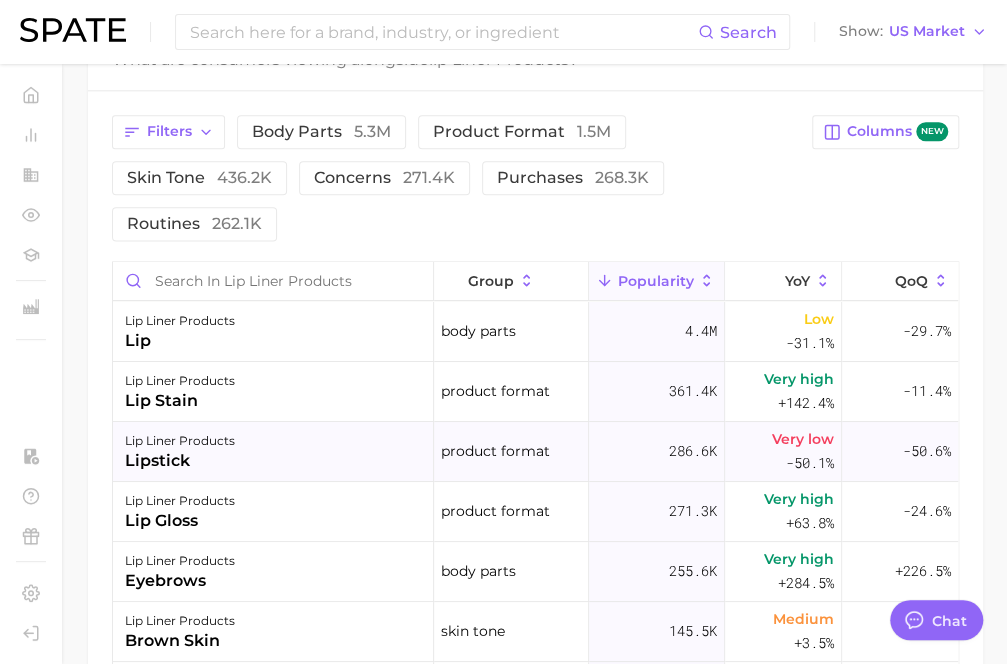 click on "-50.1%" at bounding box center [810, 463] 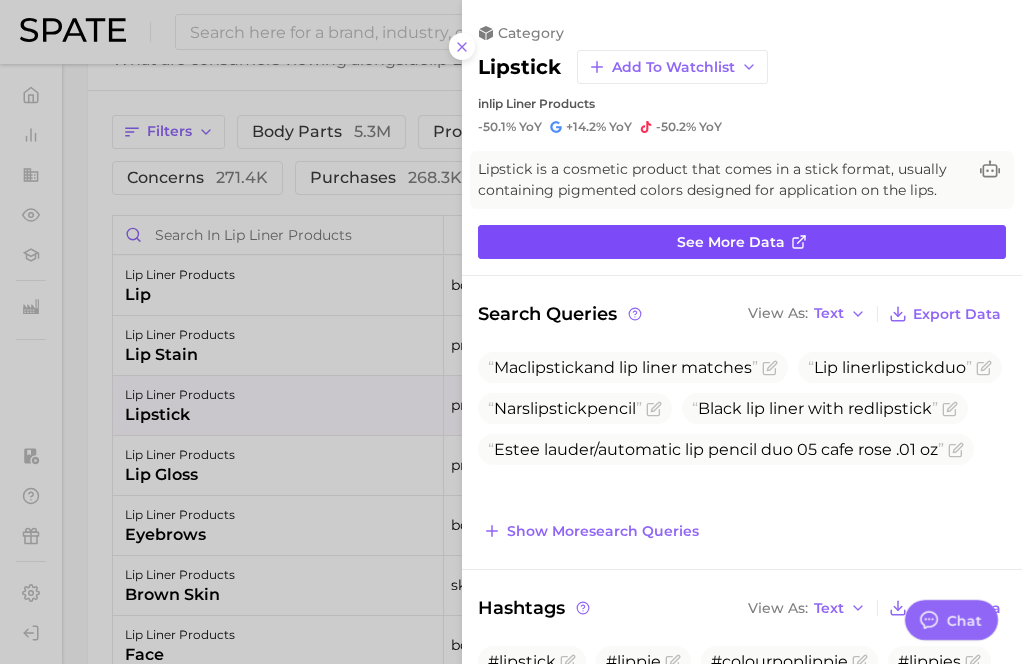 click on "See more data" at bounding box center [731, 242] 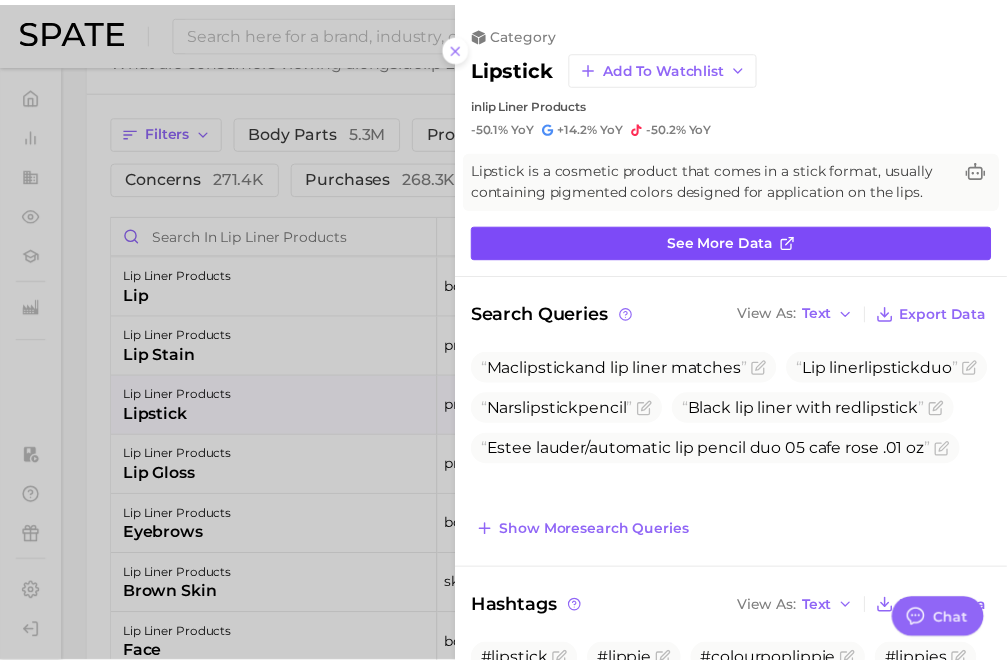 scroll, scrollTop: 0, scrollLeft: 0, axis: both 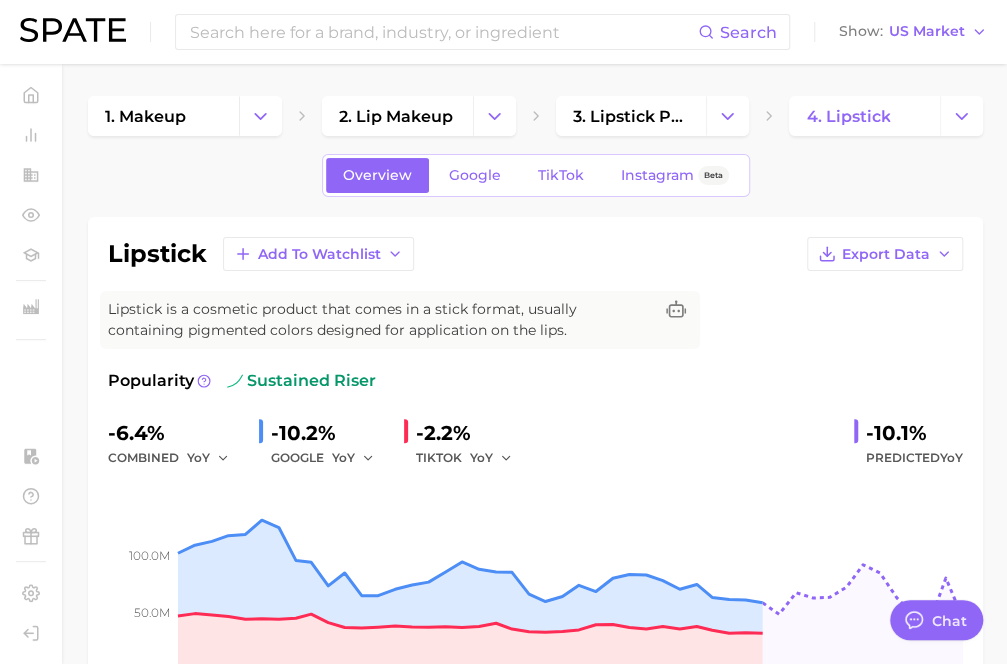 click on "Overview Google TikTok Instagram Beta lipstick Add to Watchlist Export Data Lipstick is a cosmetic product that comes in a stick format, usually containing pigmented colors designed for application on the lips. Popularity sustained riser -6.4% combined YoY -10.2% GOOGLE YoY -2.2% TIKTOK YoY -10.1% Predicted  YoY 50.0m 100.0m 2023 2024 2025 2026 How big is this trend? Very High Popularity 71.6m avg.  monthly popularity Which platform is most popular? TikTok 50.3% popularity share How similar is this trend across platforms? High Convergence 66.2% pop.  convergence Will it last? Very Unlikely -10.1% pop.  predicted growth related categories brands Related Categories 5519  total What are consumers viewing alongside  lipstick ? Export Data Filters body parts   8.2m product format   4.3m ingredients   736.3k skin tone   515.5k concerns   514.9k food ingredients   483.5k Columns new group Popularity YoY QoQ lipstick lip body parts 5.5m Low -38.6% -30.0% lipstick lip gloss product format 920.7k Medium +2.7% -10.9% ad" at bounding box center (535, 1080) 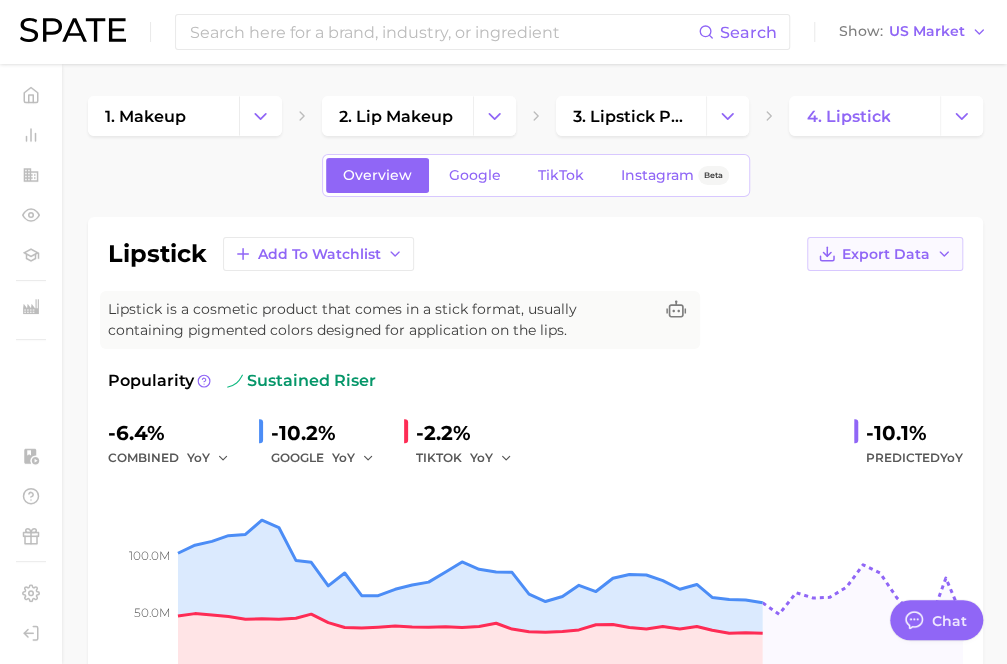 click on "Export Data" at bounding box center (886, 254) 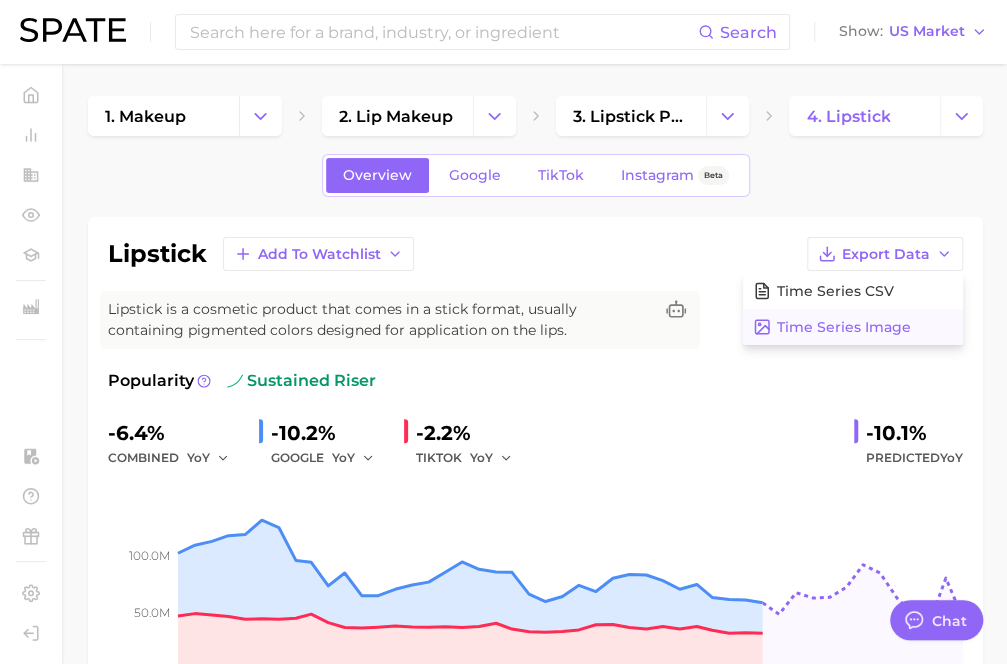 click on "Time Series Image" at bounding box center (844, 327) 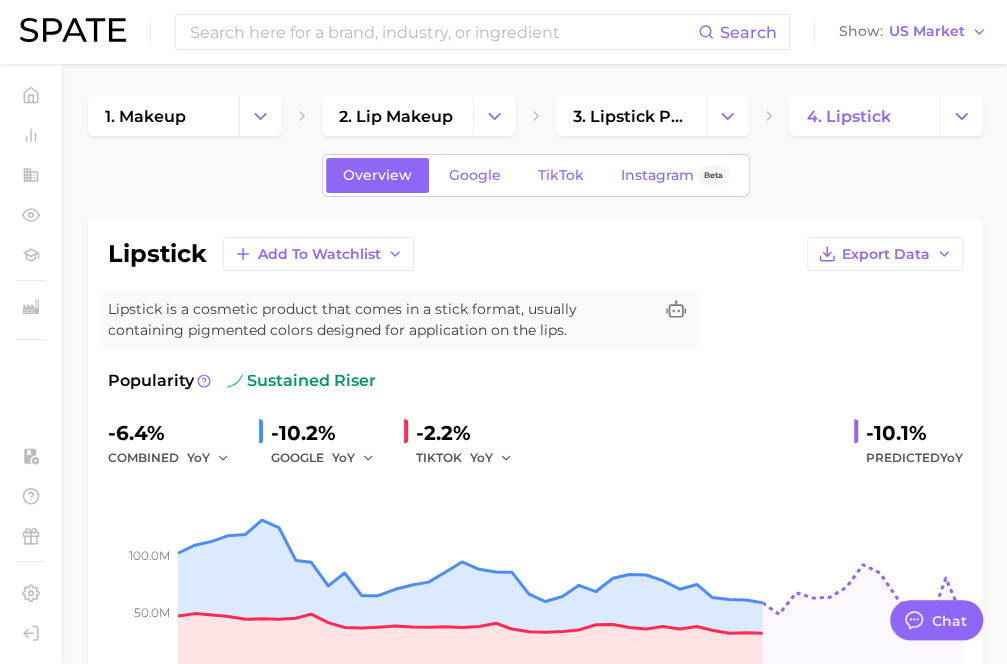 click on "Search Show US Market" at bounding box center [503, 32] 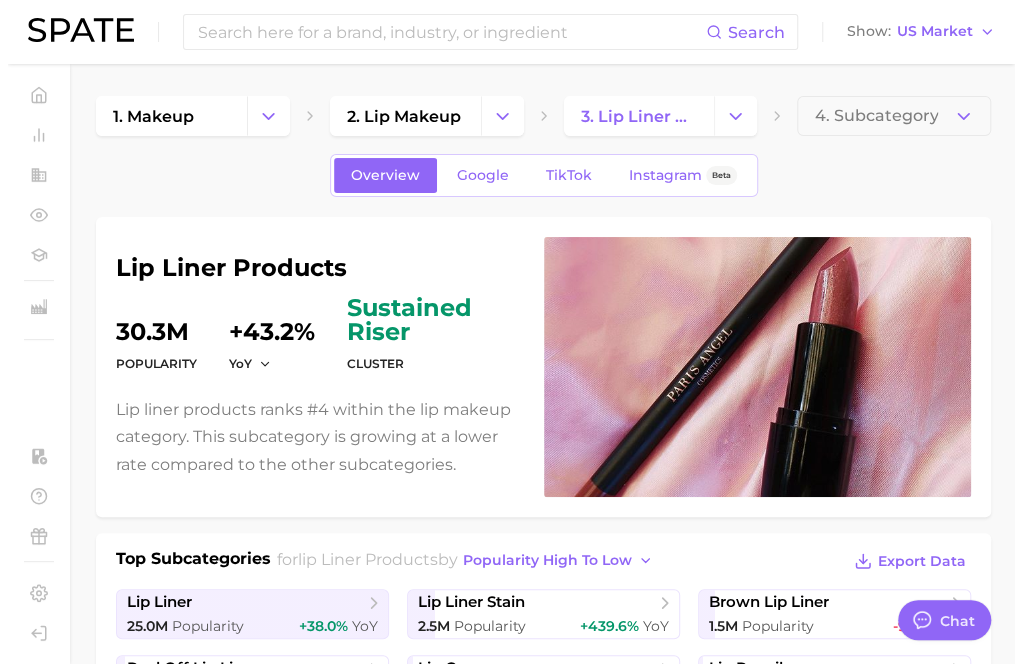 scroll, scrollTop: 905, scrollLeft: 0, axis: vertical 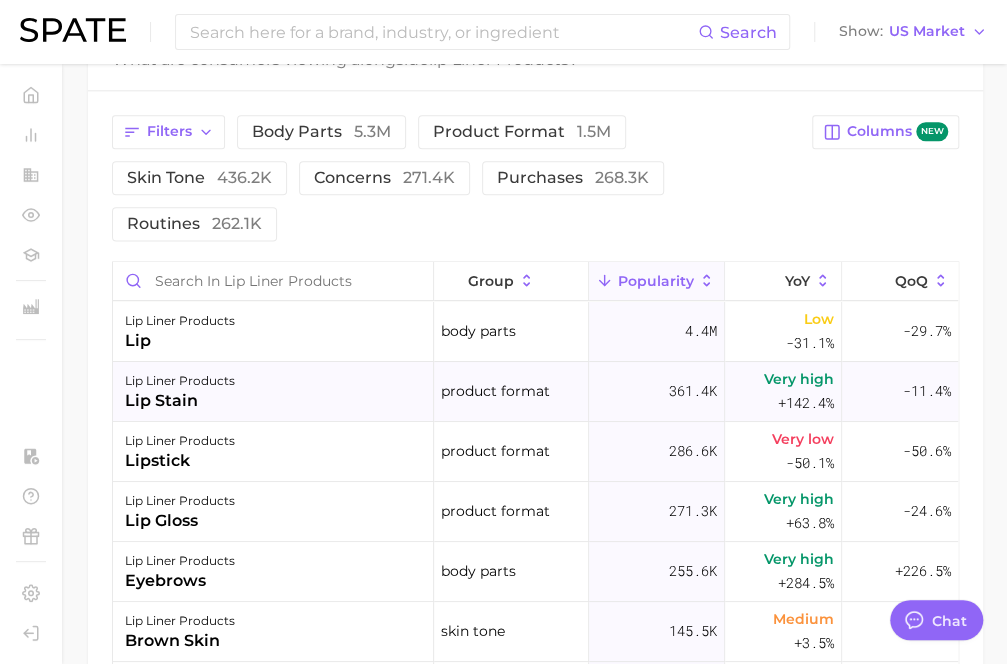 click on "lip stain" at bounding box center [180, 401] 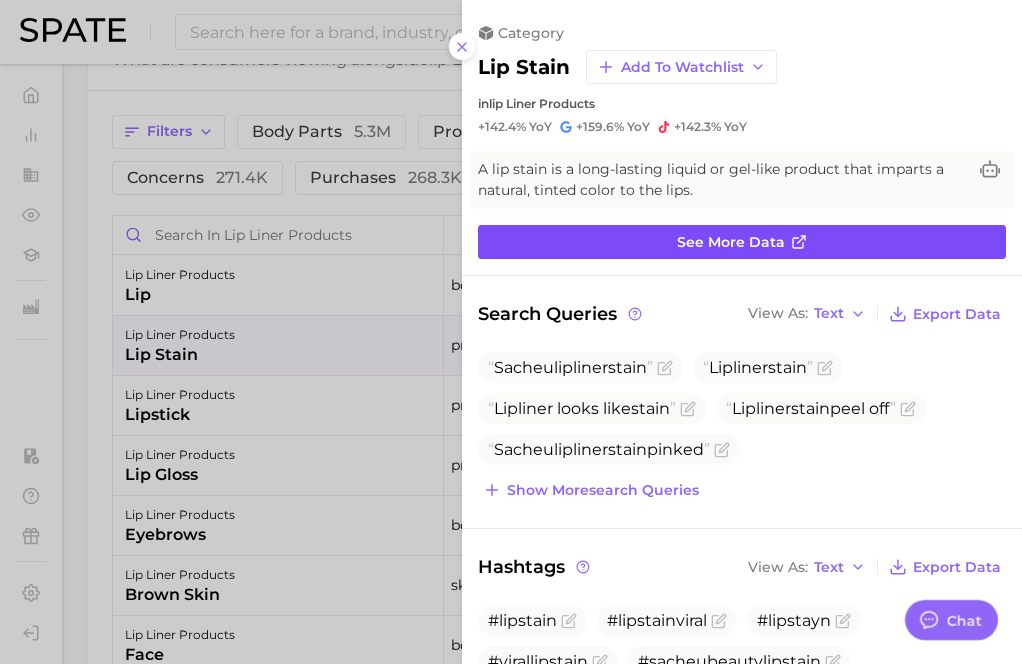 click 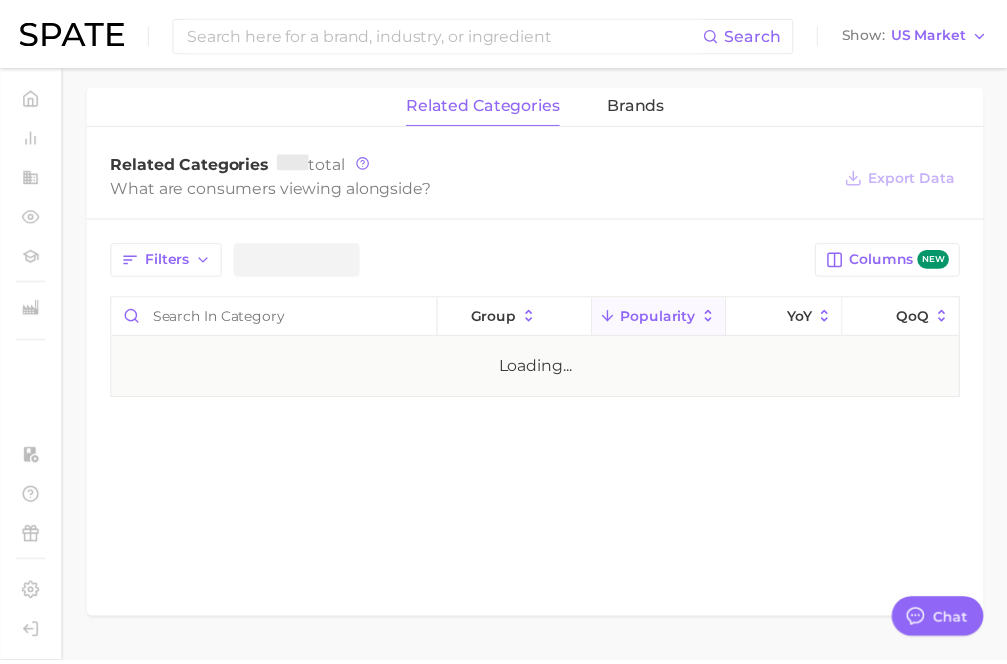 scroll, scrollTop: 0, scrollLeft: 0, axis: both 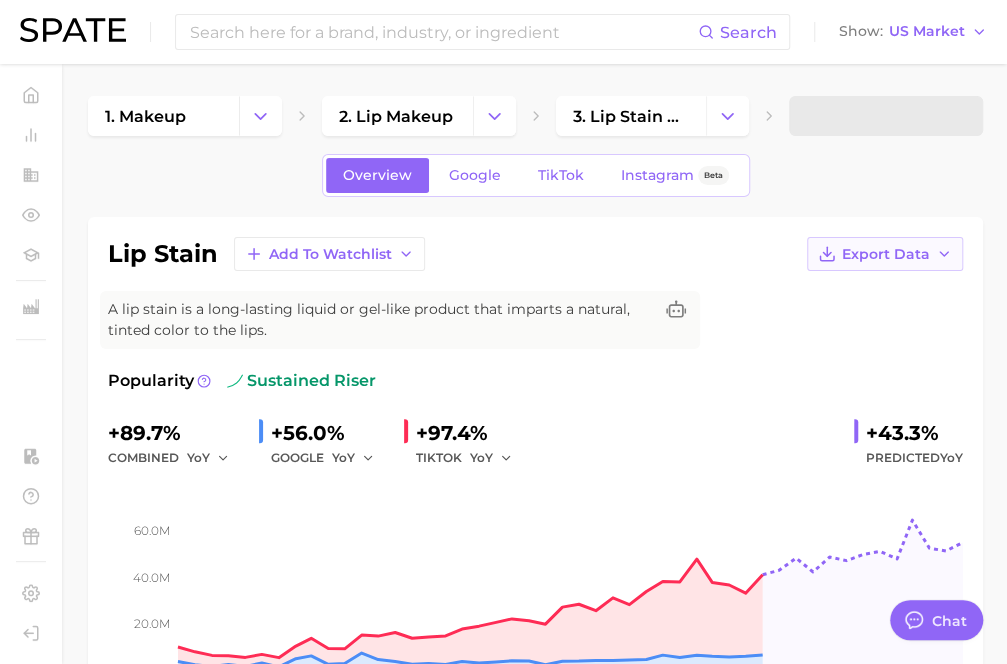 click on "Export Data" at bounding box center (886, 254) 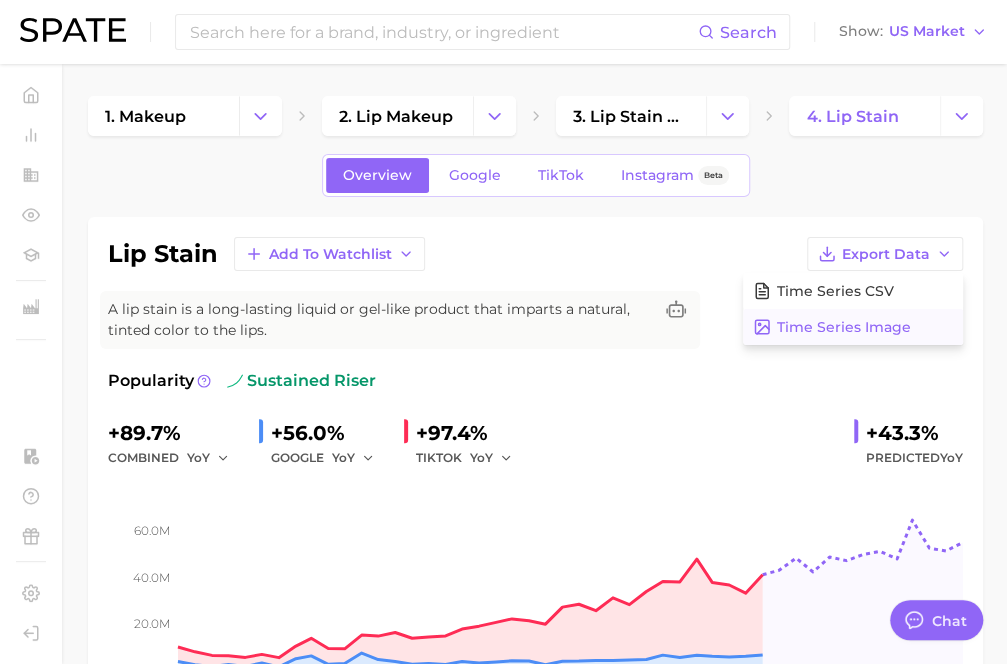 click on "Time Series Image" at bounding box center [844, 327] 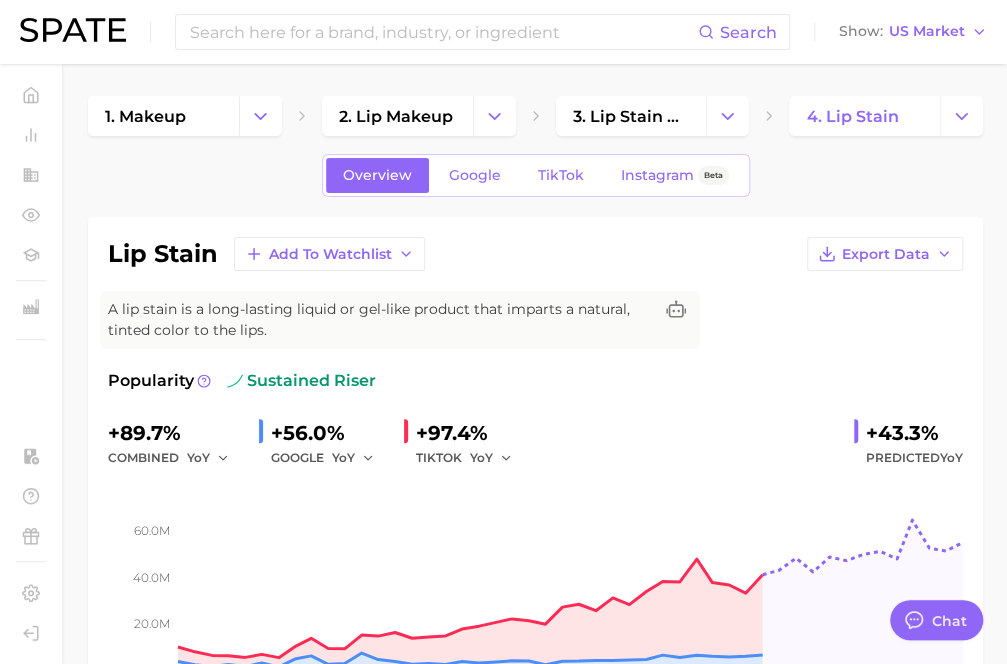 click on "Search Show US Market" at bounding box center [503, 32] 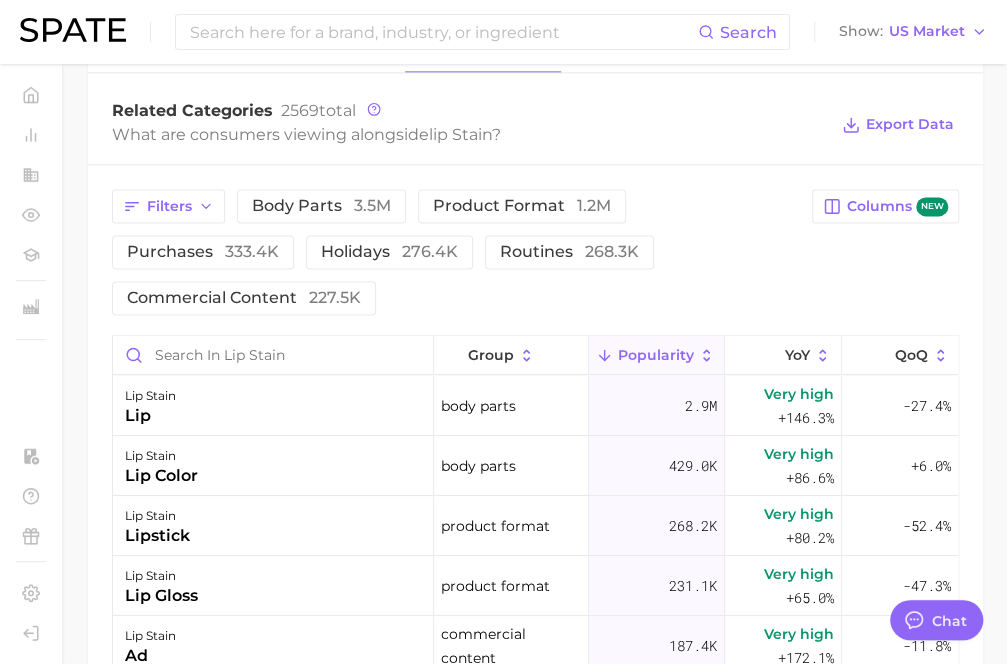 scroll, scrollTop: 996, scrollLeft: 0, axis: vertical 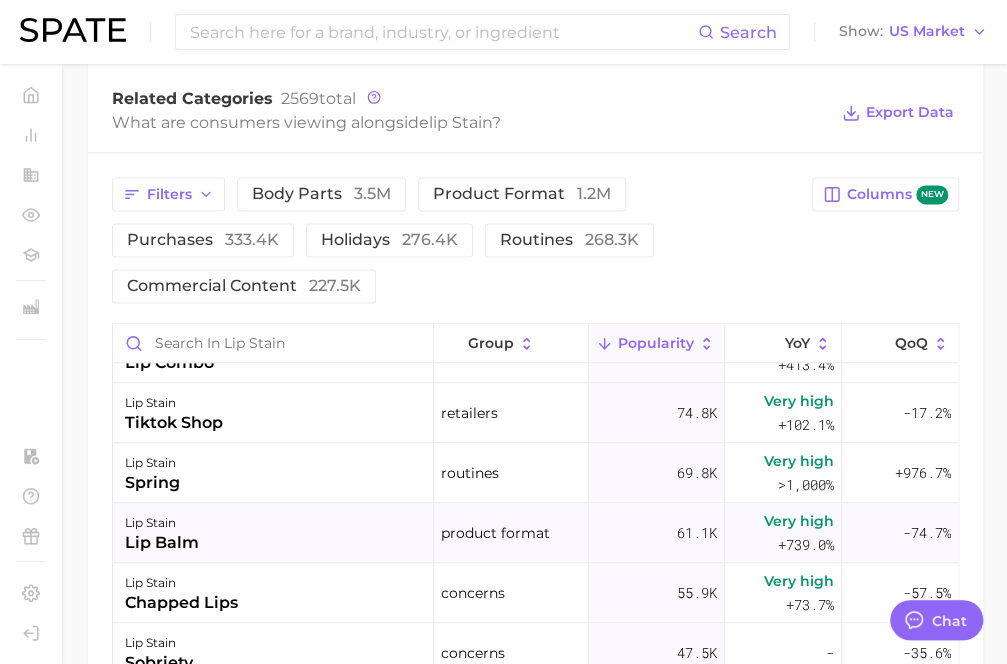 click on "Very high +739.0%" at bounding box center [783, 533] 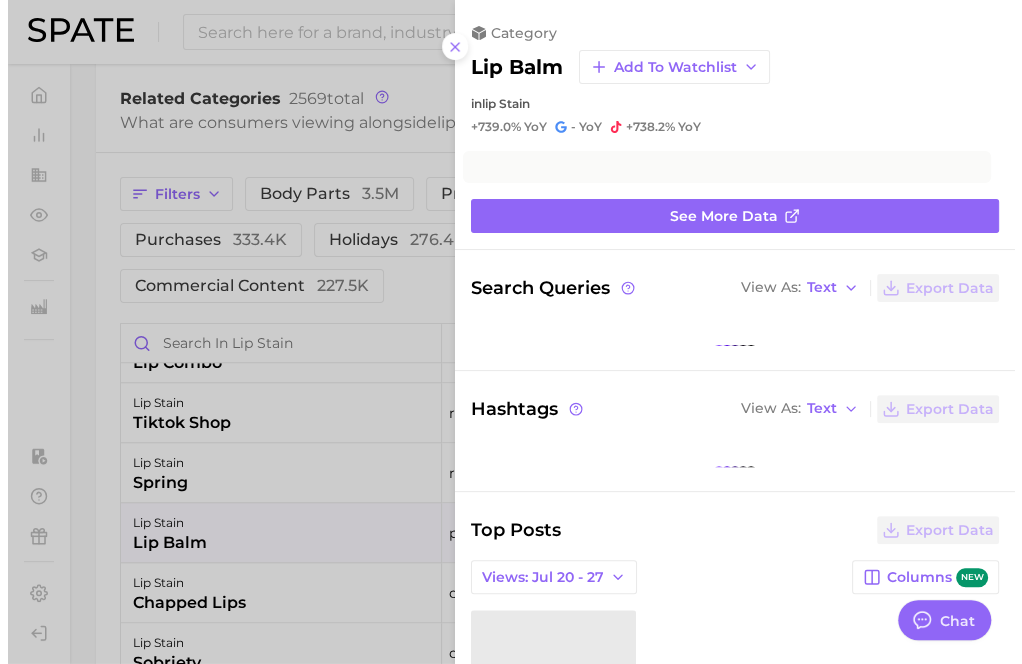 scroll, scrollTop: 972, scrollLeft: 0, axis: vertical 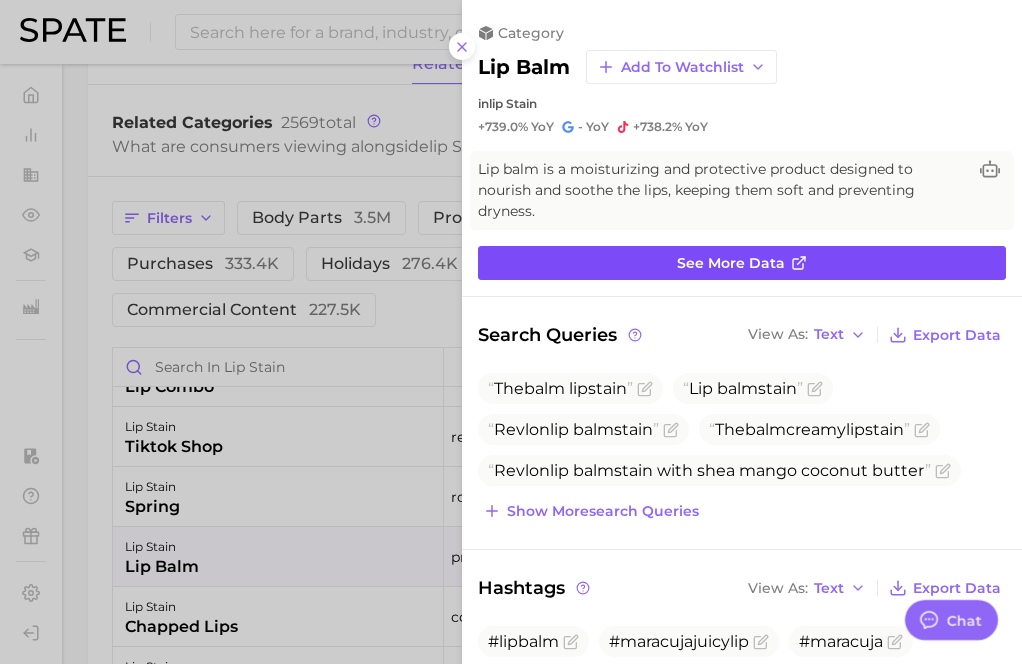 click on "See more data" at bounding box center (731, 263) 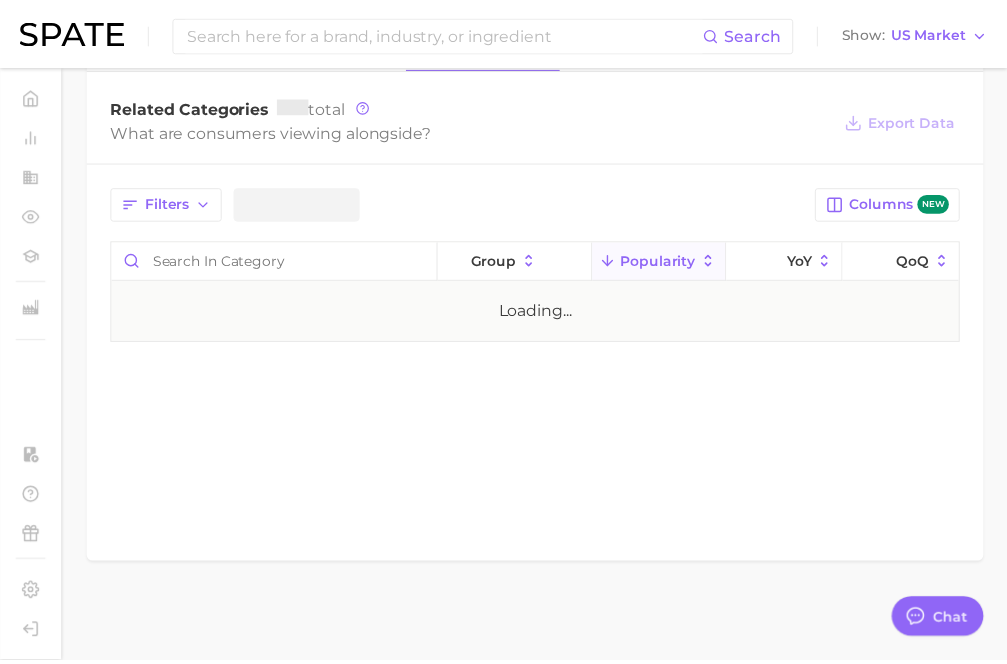 scroll, scrollTop: 0, scrollLeft: 0, axis: both 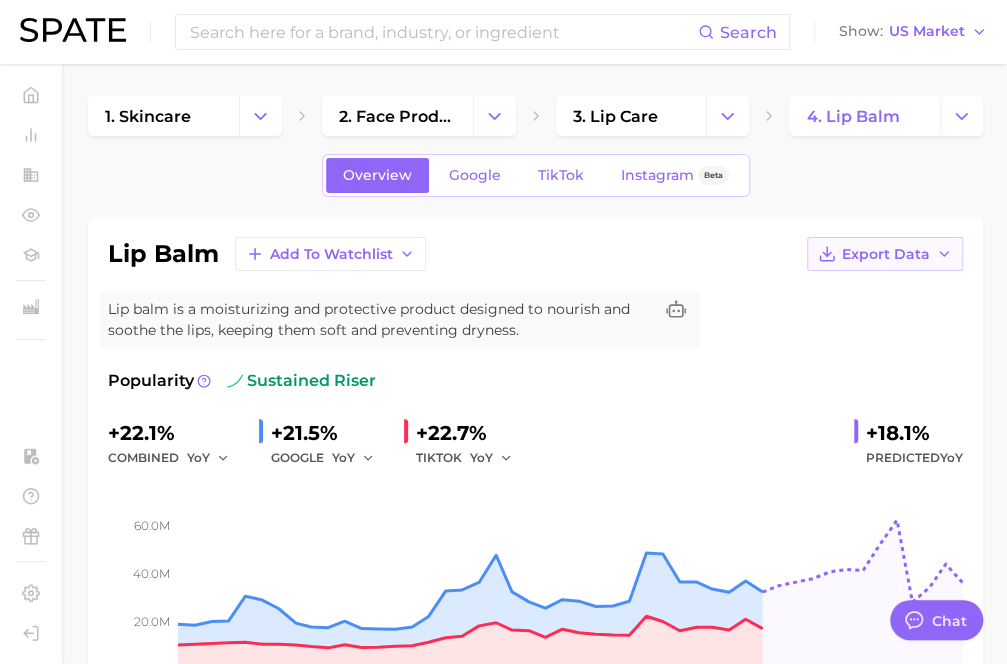 click on "Export Data" at bounding box center (885, 254) 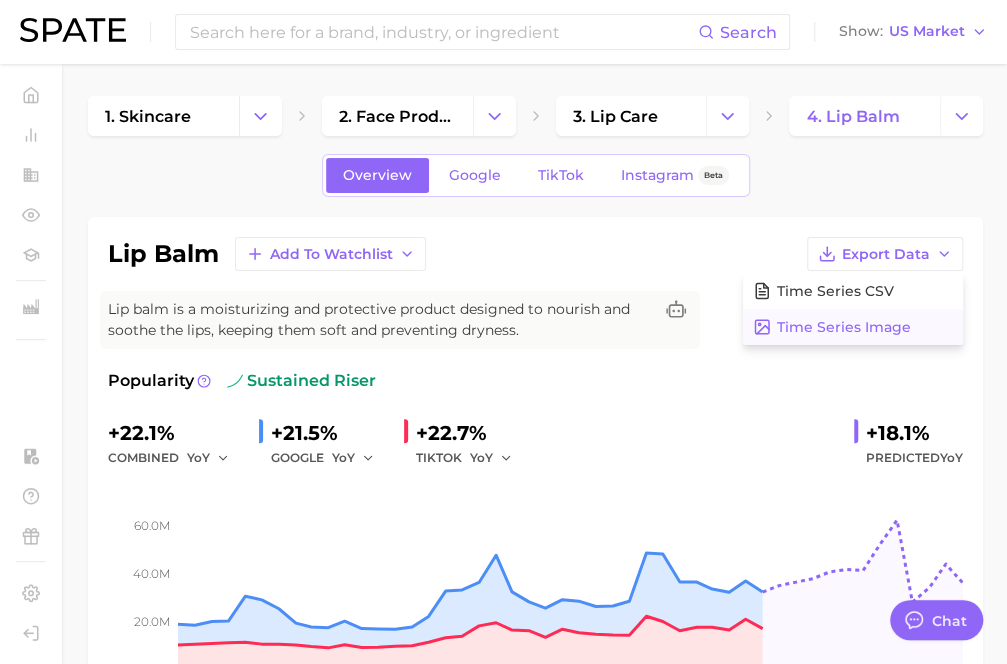 click on "Time Series Image" at bounding box center (844, 327) 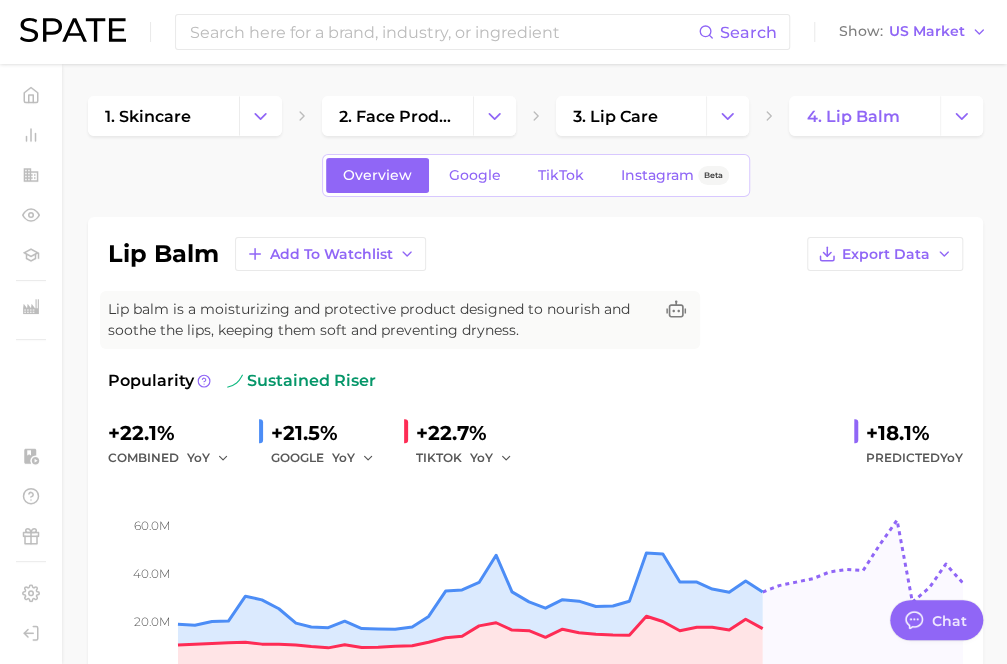 click on "Search Show US Market" at bounding box center (503, 32) 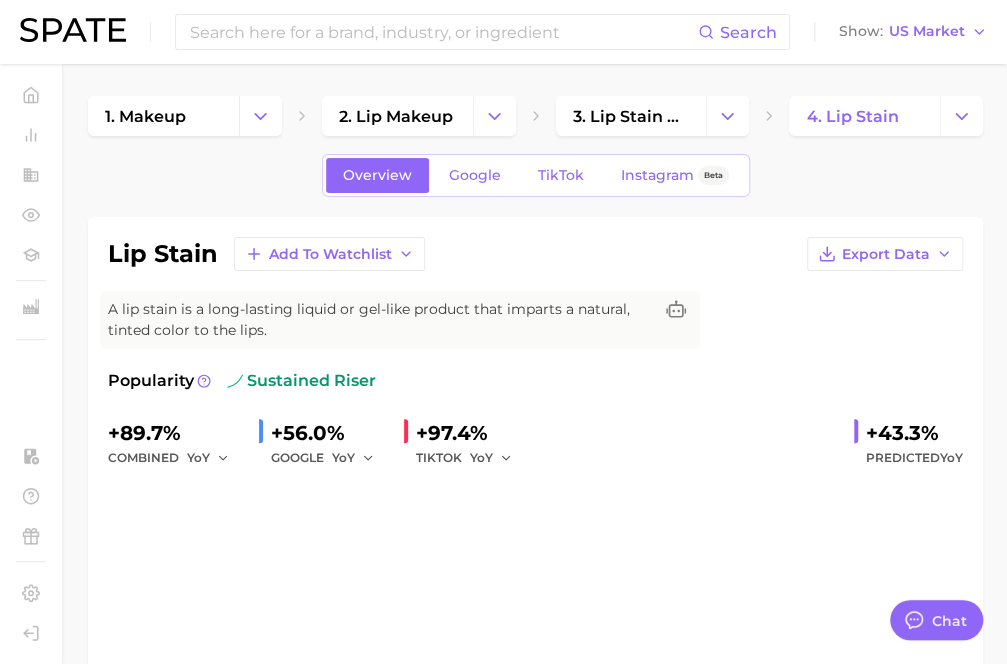 scroll, scrollTop: 972, scrollLeft: 0, axis: vertical 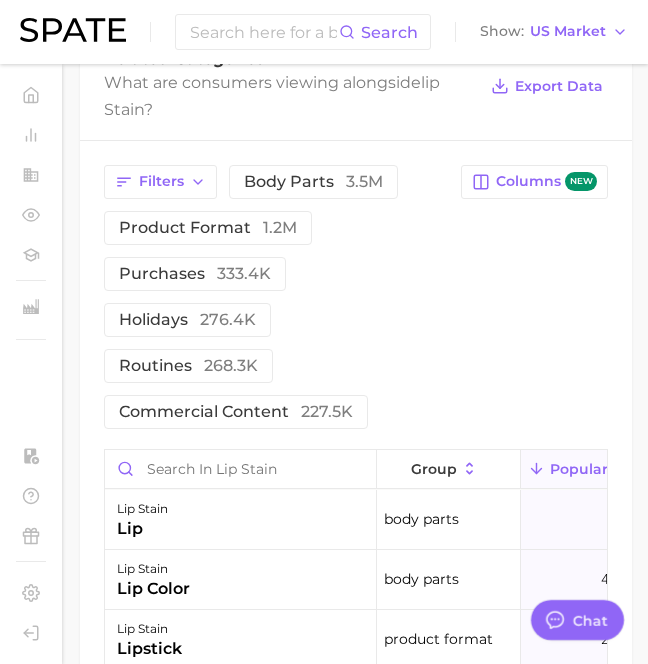 click on "Filters body parts   3.5m product format   1.2m purchases   333.4k holidays   276.4k routines   268.3k commercial content   227.5k Columns new" at bounding box center [356, 297] 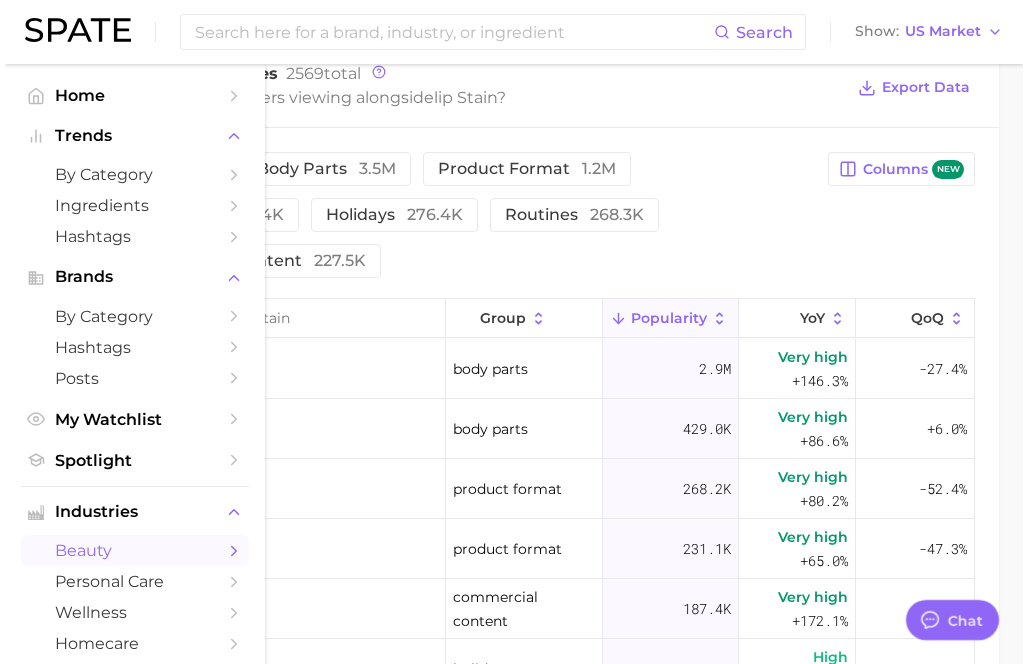 scroll, scrollTop: 998, scrollLeft: 0, axis: vertical 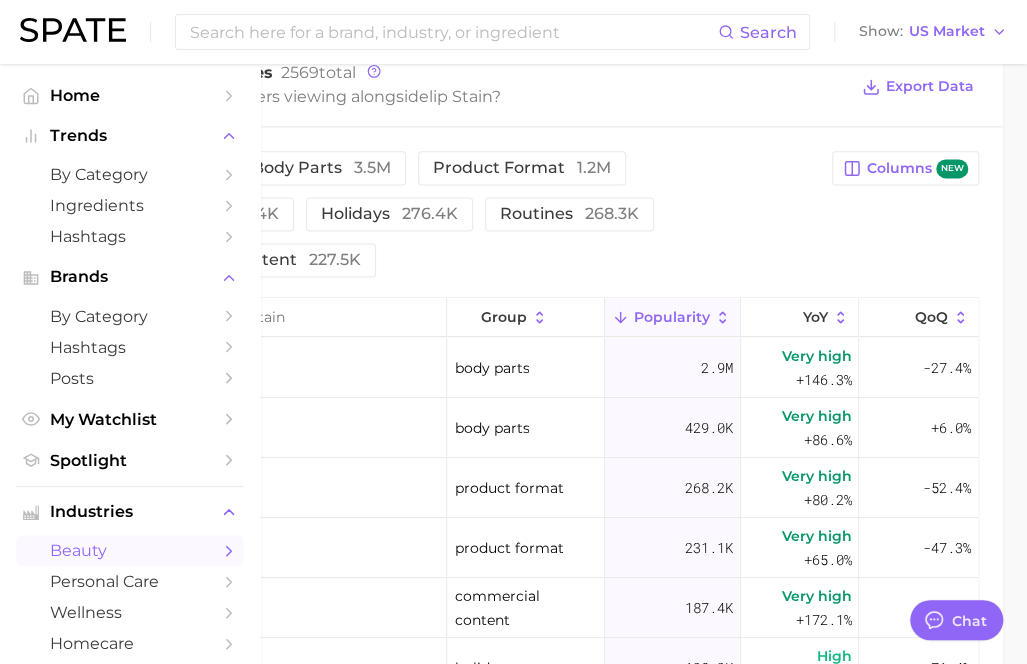 type on "x" 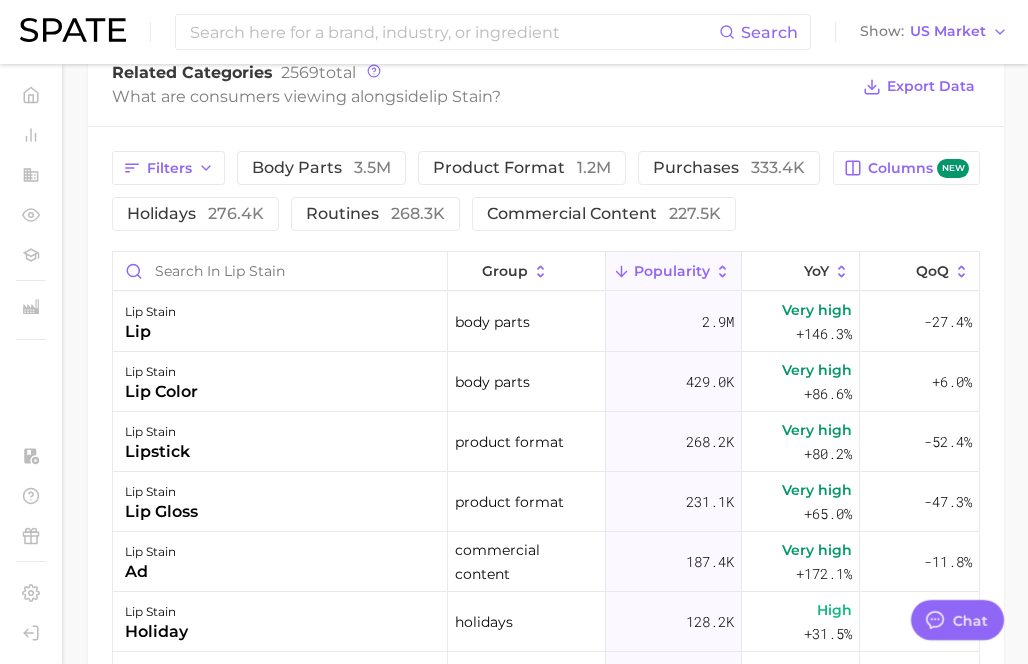 click on "Popularity" at bounding box center (674, 271) 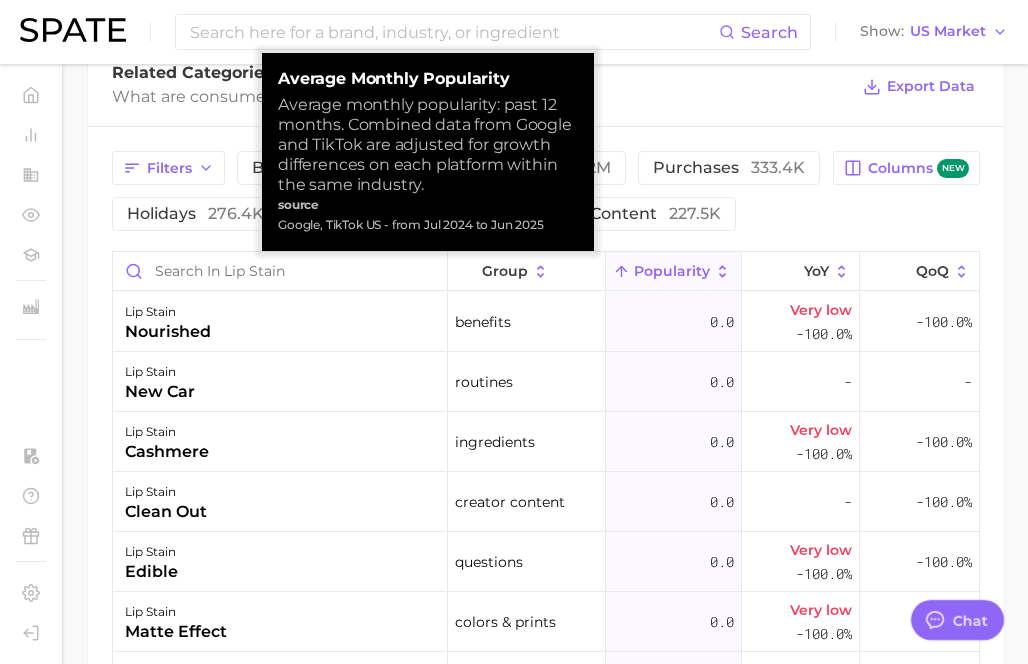 click on "Popularity" at bounding box center [672, 271] 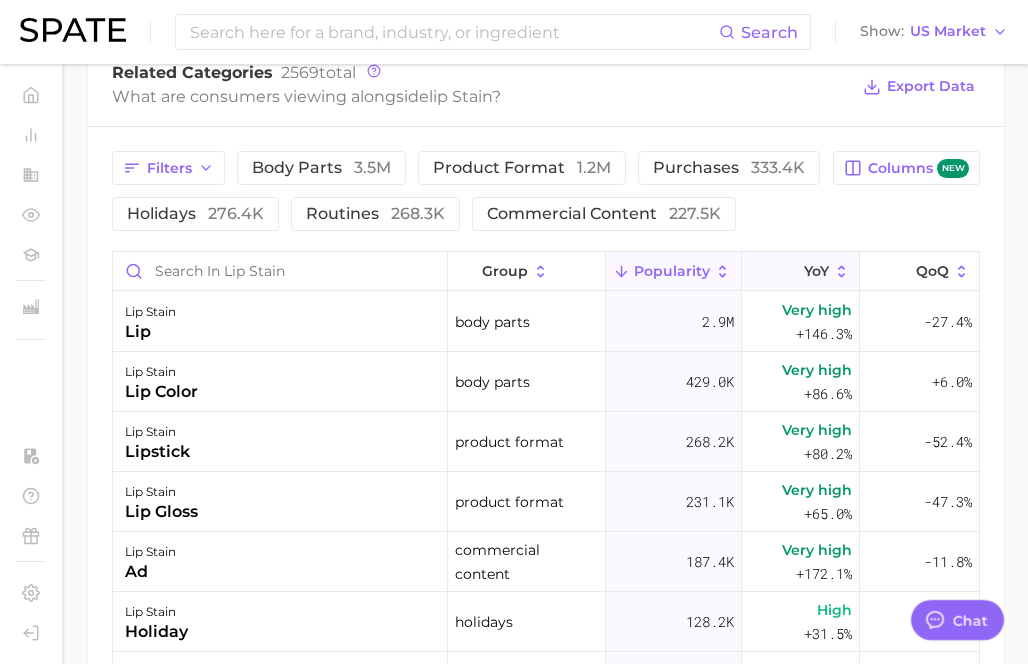 click on "YoY" at bounding box center (801, 271) 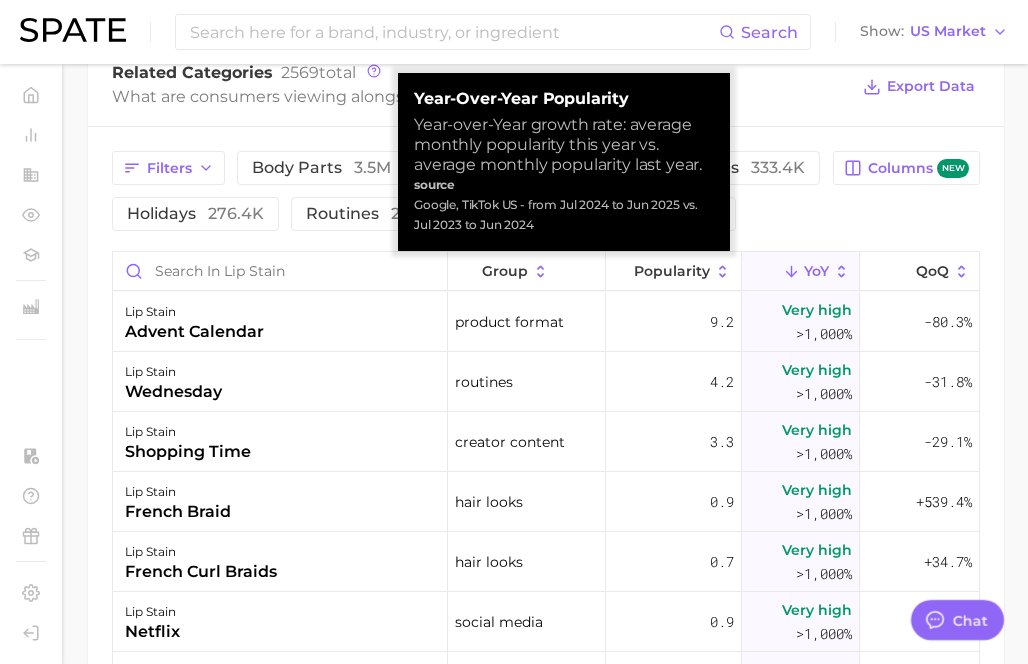 click on "YoY" at bounding box center (801, 271) 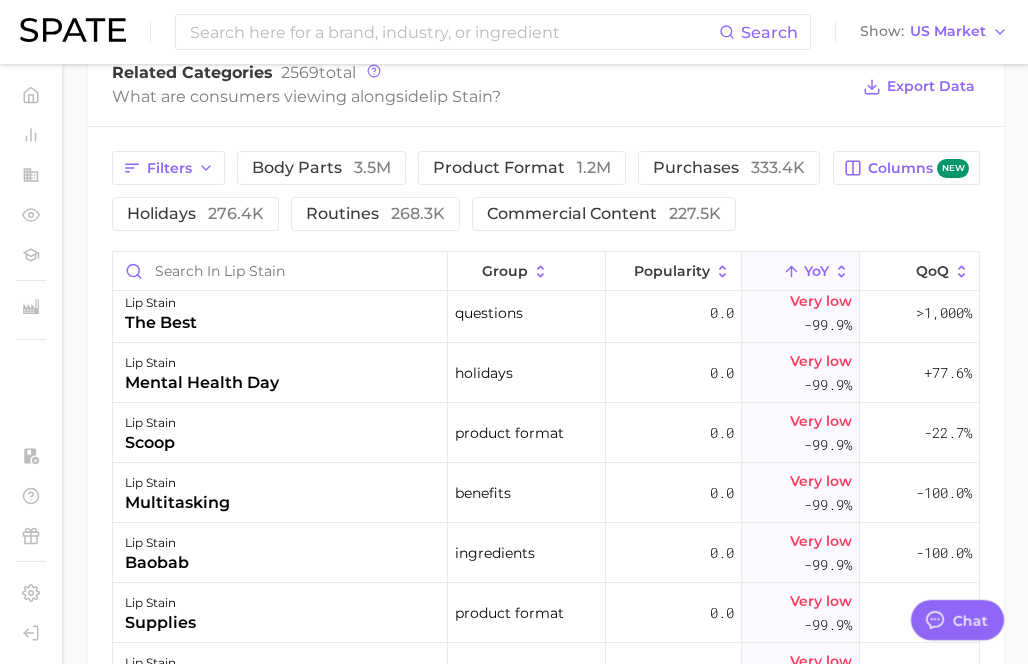 scroll, scrollTop: 1150, scrollLeft: 0, axis: vertical 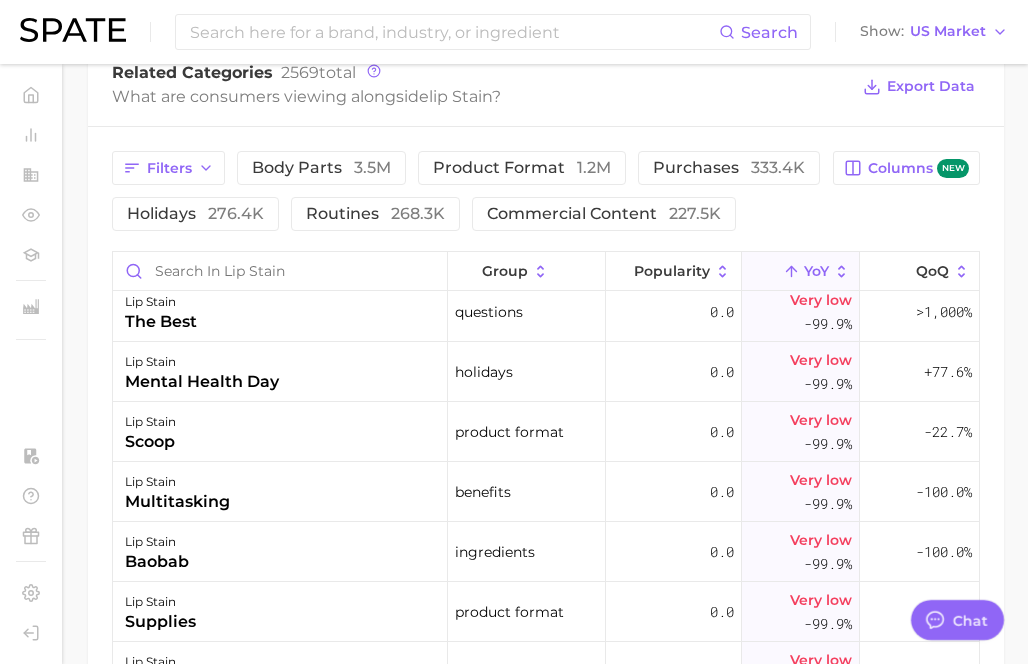 click on "YoY" at bounding box center [816, 271] 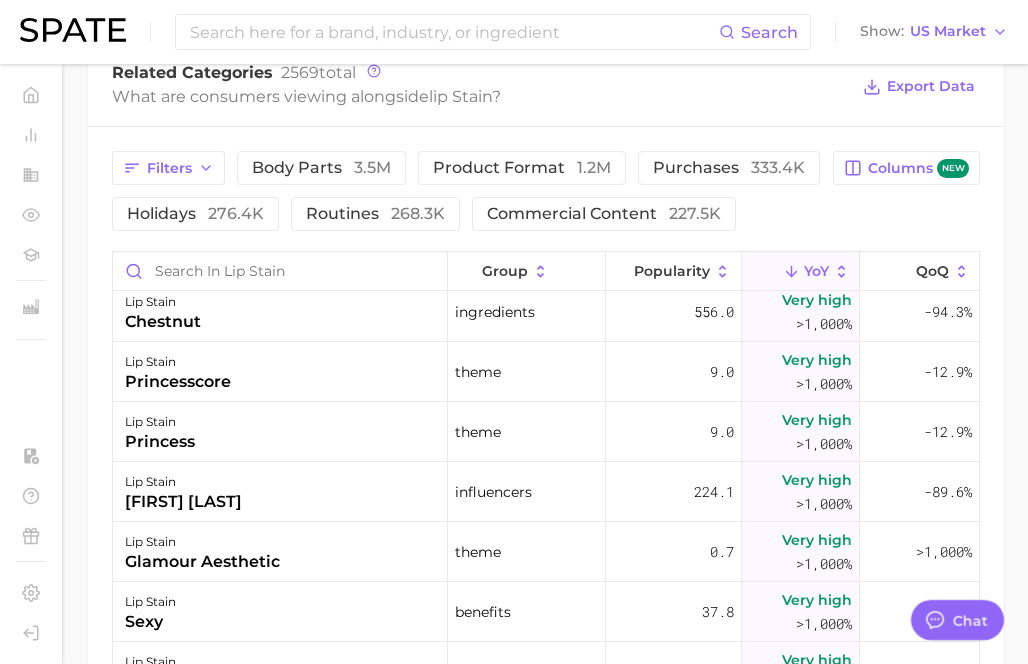 scroll, scrollTop: 0, scrollLeft: 0, axis: both 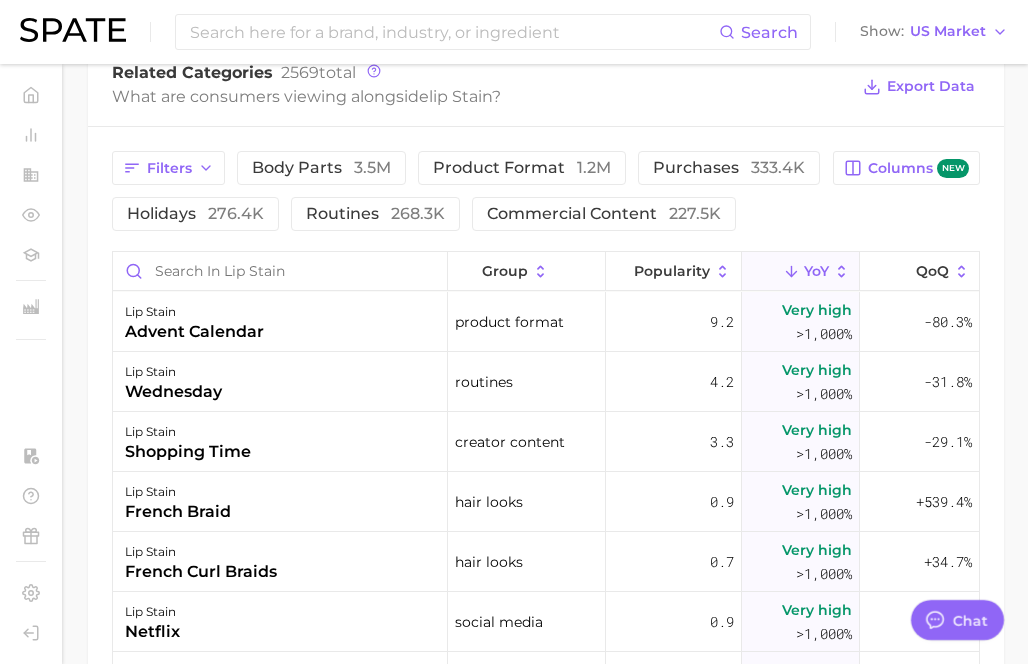 click on "YoY" at bounding box center (801, 271) 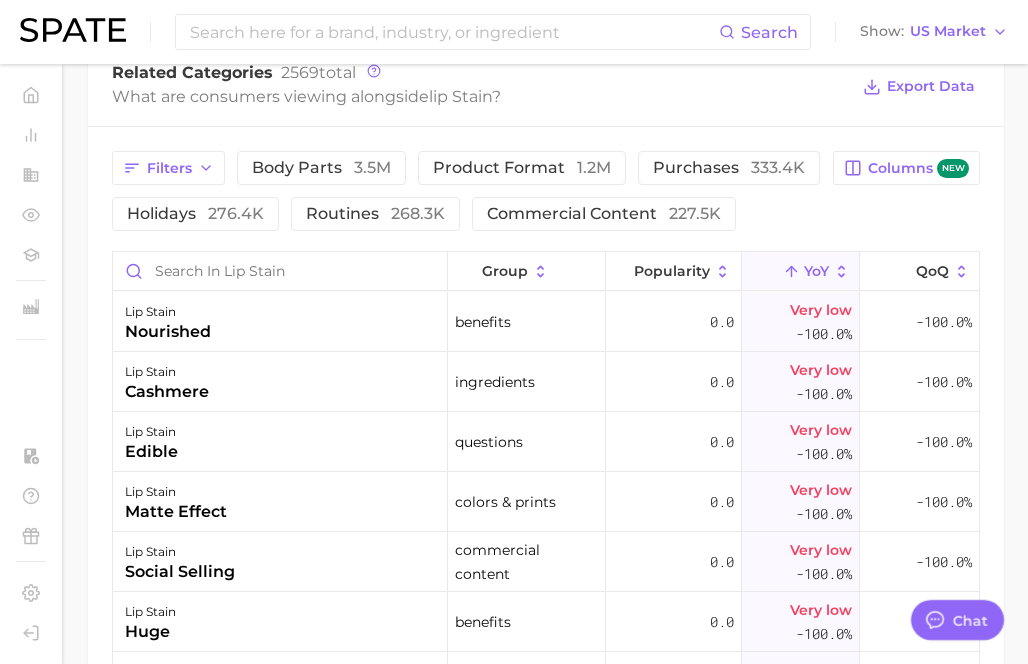 click on "YoY" at bounding box center [801, 271] 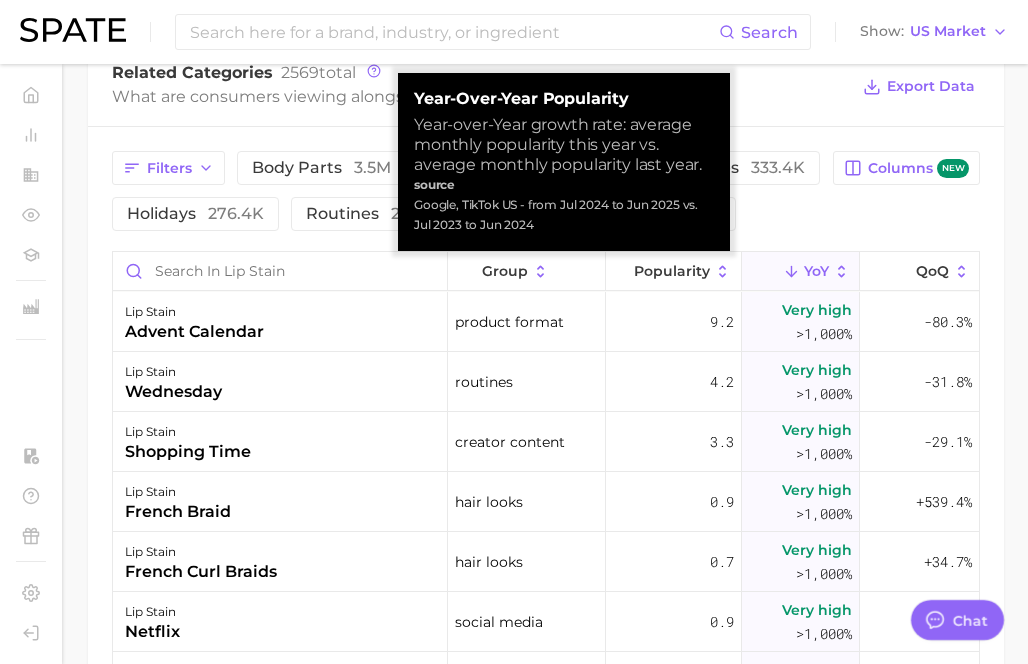 click on "YoY" at bounding box center (801, 271) 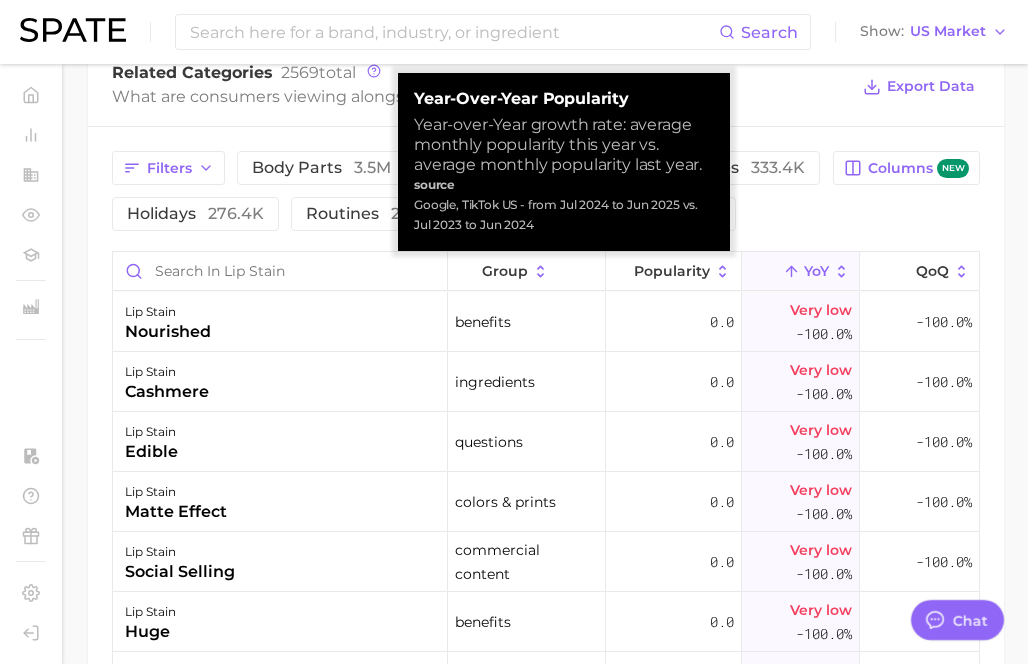 click on "YoY" at bounding box center [801, 271] 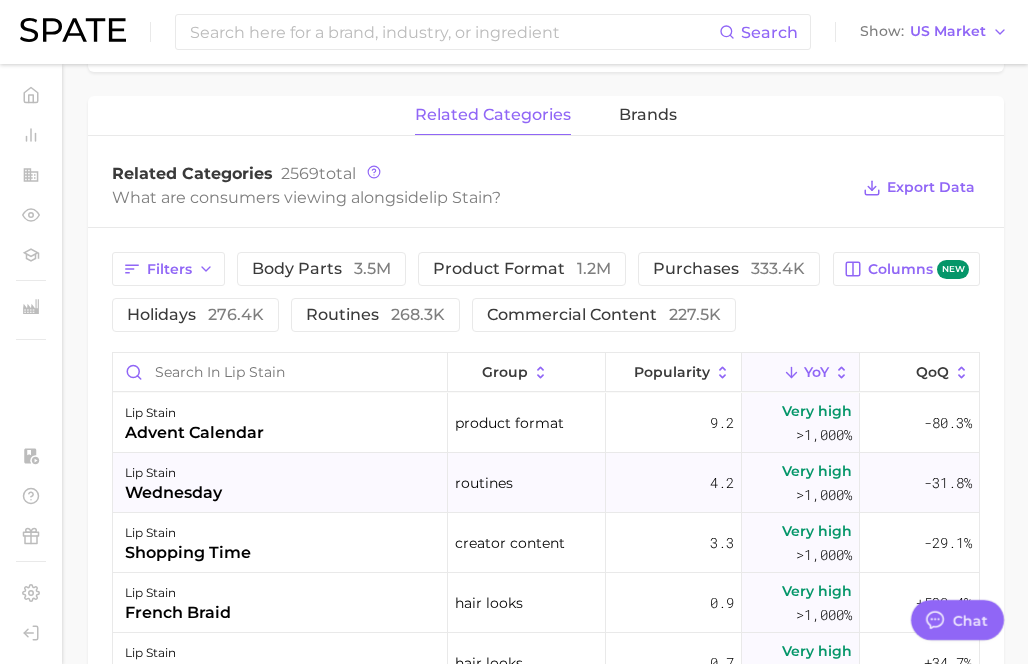 scroll, scrollTop: 894, scrollLeft: 0, axis: vertical 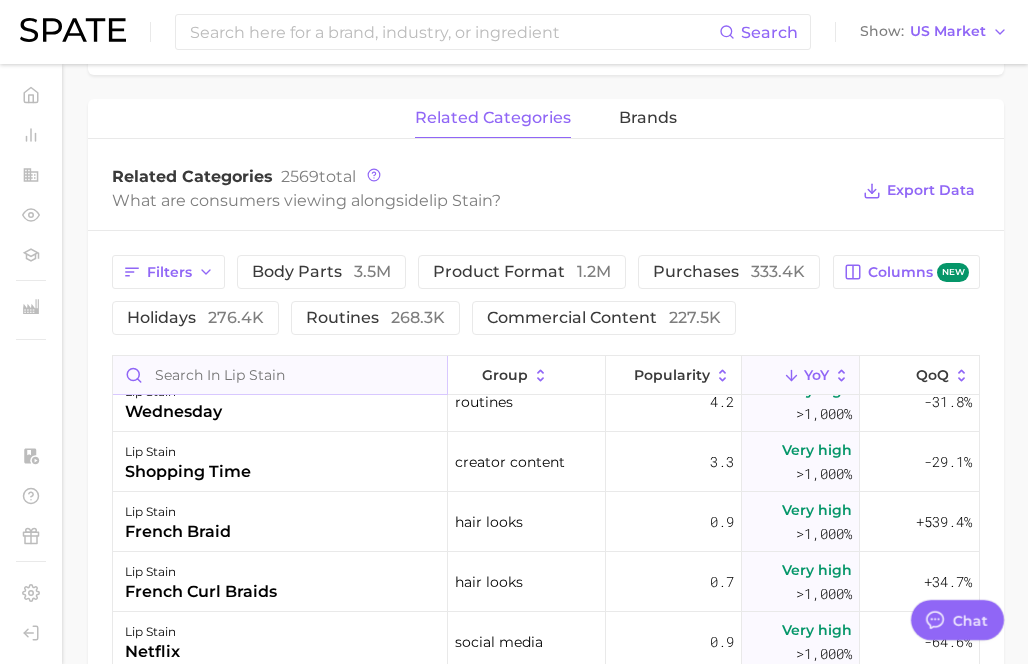 click at bounding box center (280, 375) 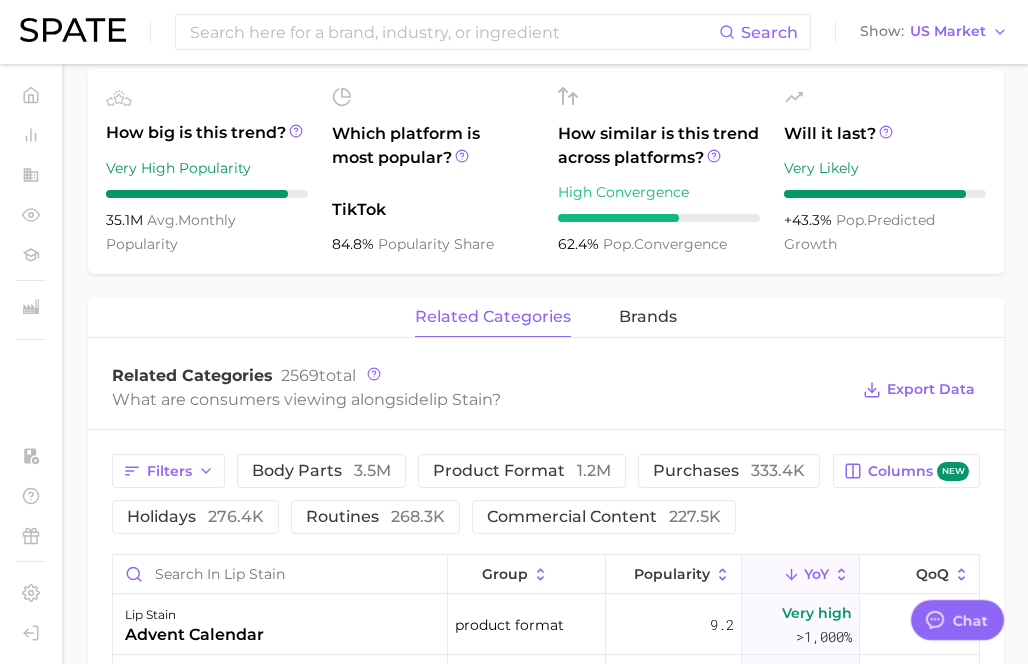 scroll, scrollTop: 905, scrollLeft: 0, axis: vertical 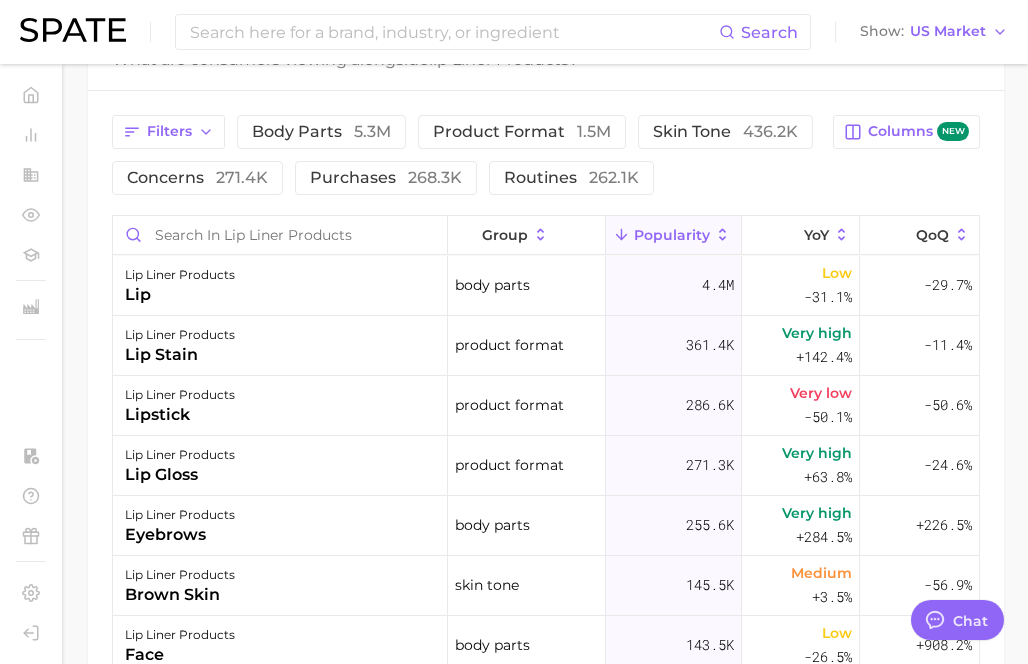 type on "lip" 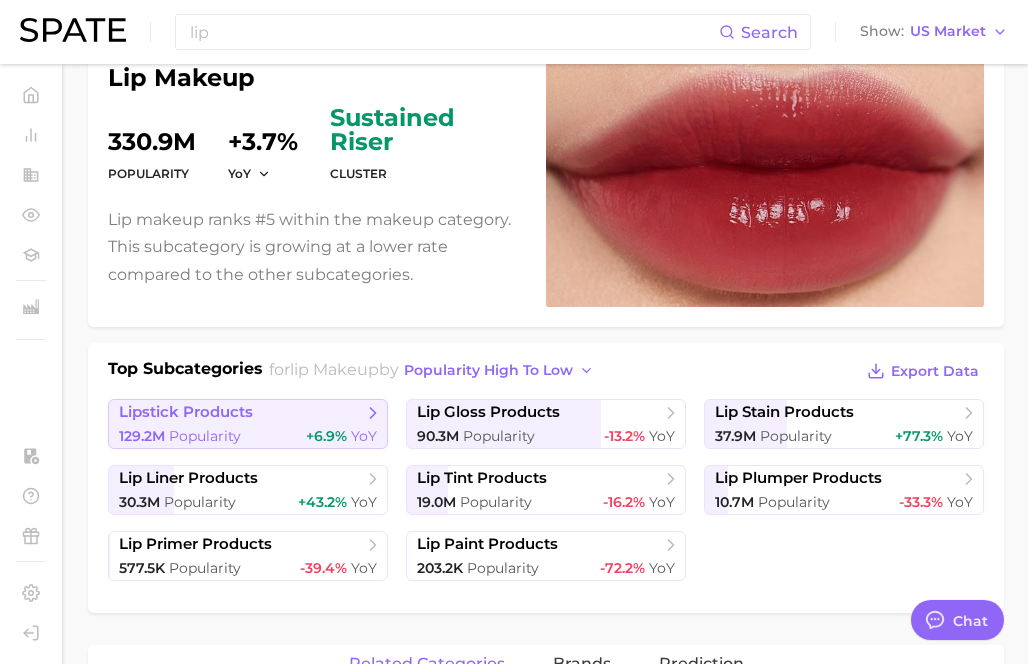 scroll, scrollTop: 190, scrollLeft: 0, axis: vertical 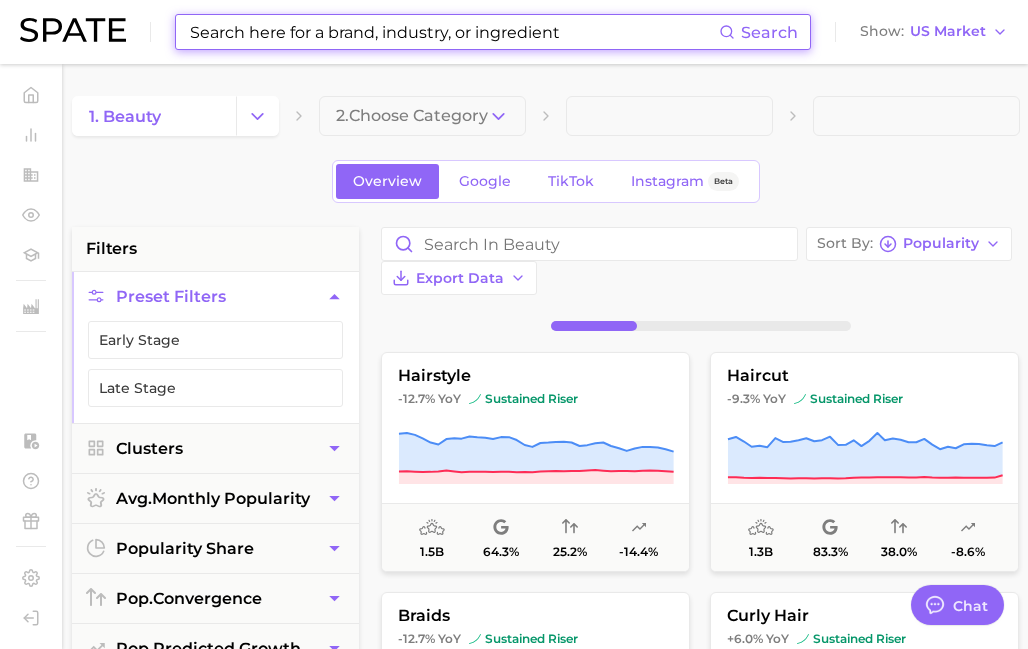 click at bounding box center (453, 32) 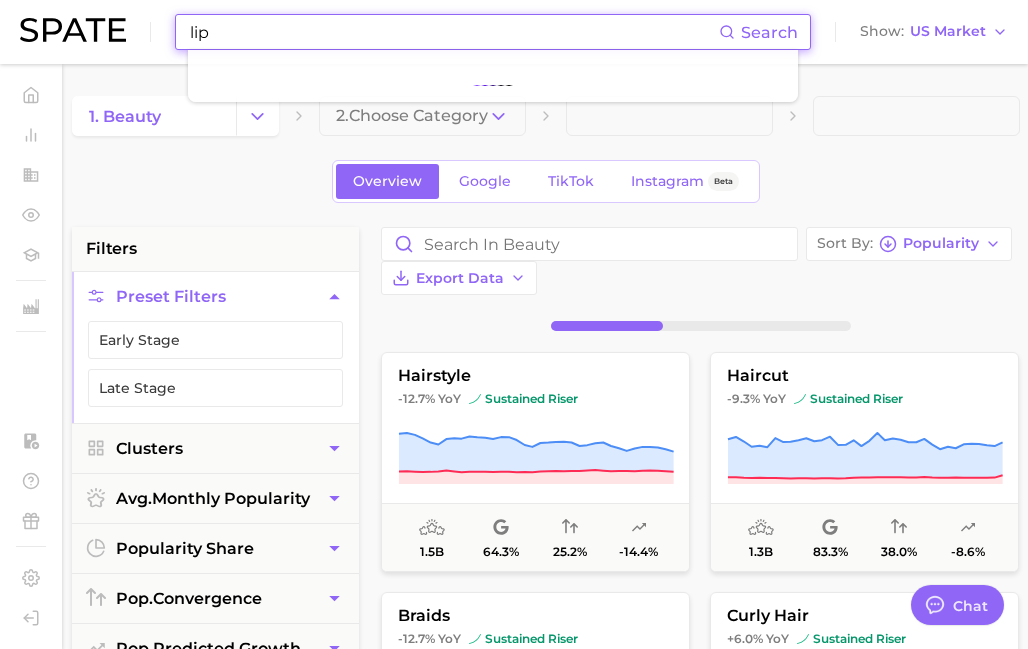 type on "lip" 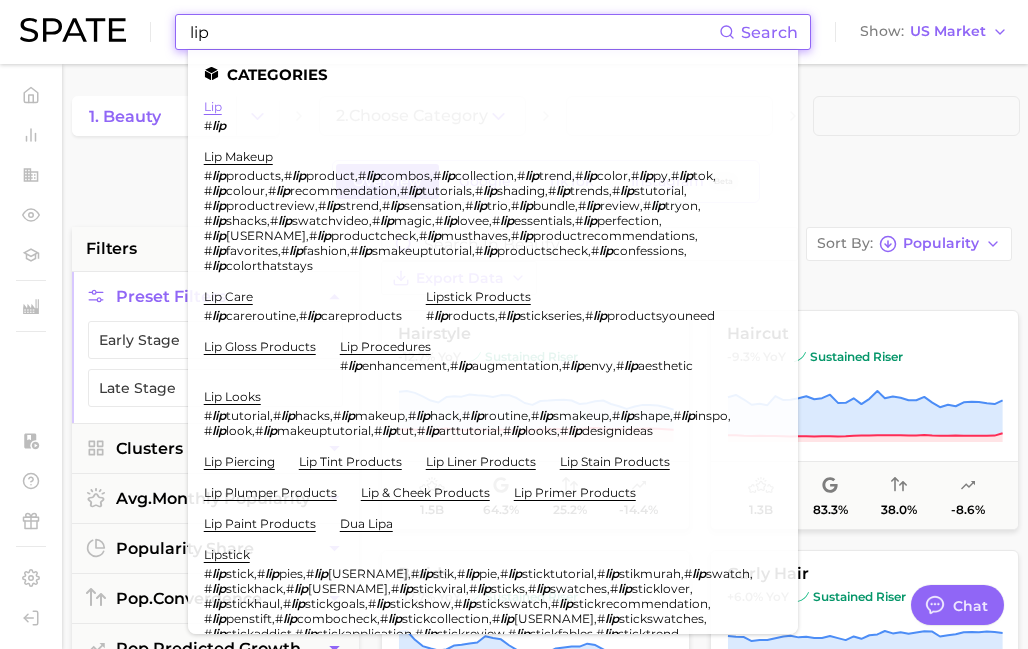 click on "lip" at bounding box center (213, 106) 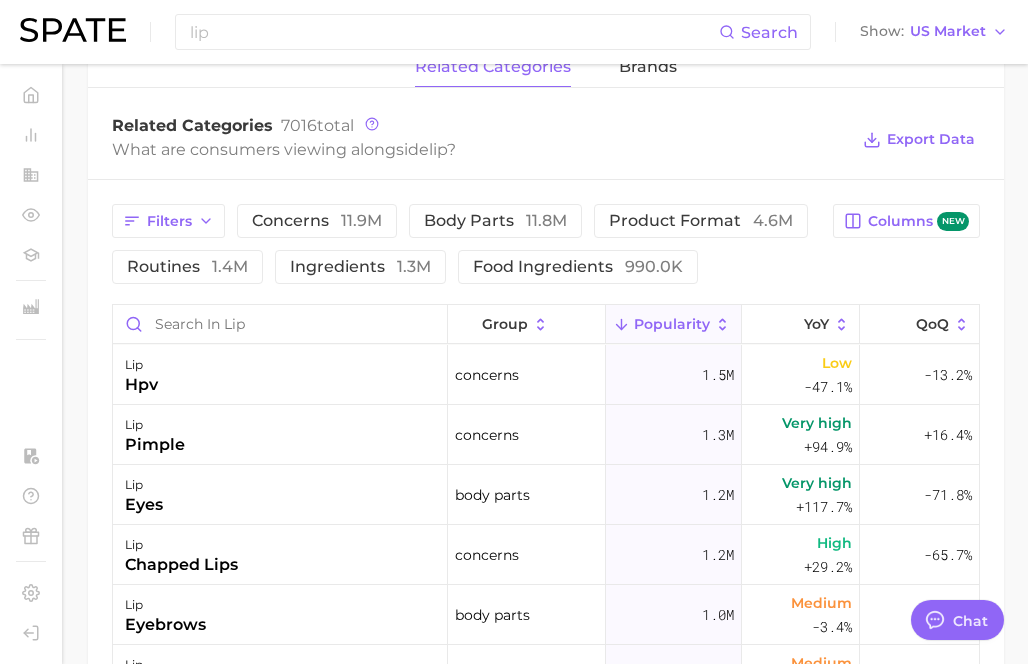 scroll, scrollTop: 946, scrollLeft: 0, axis: vertical 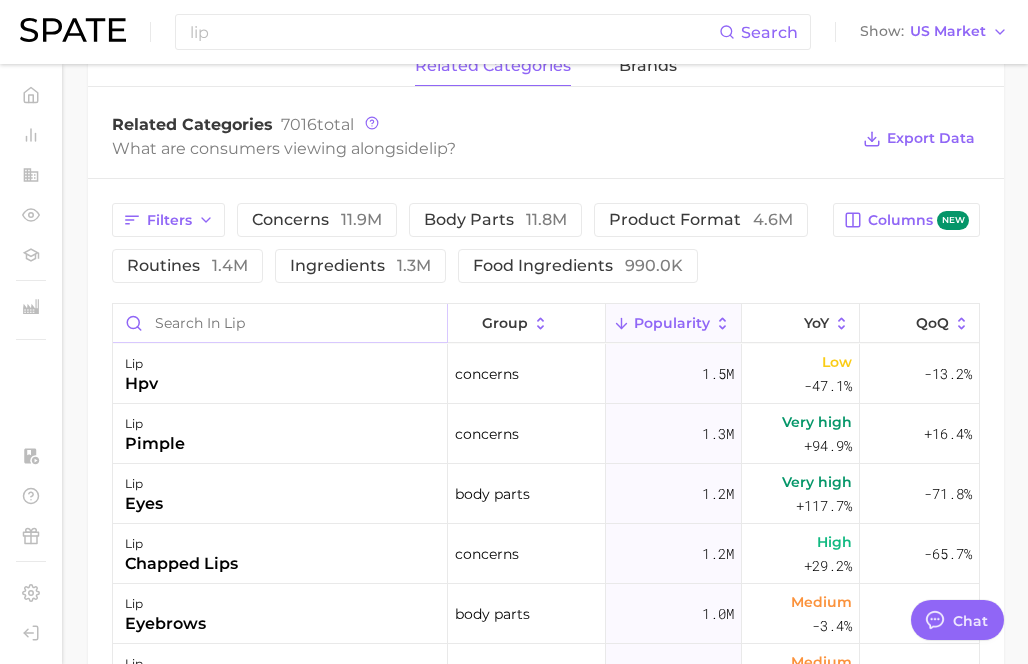 click at bounding box center (280, 323) 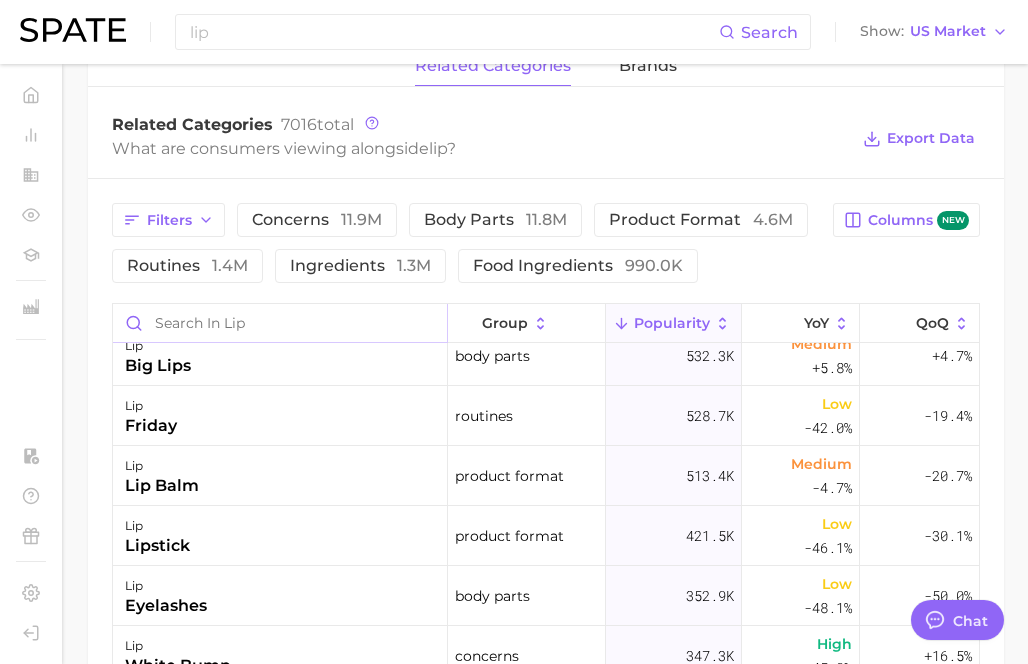 scroll, scrollTop: 679, scrollLeft: 0, axis: vertical 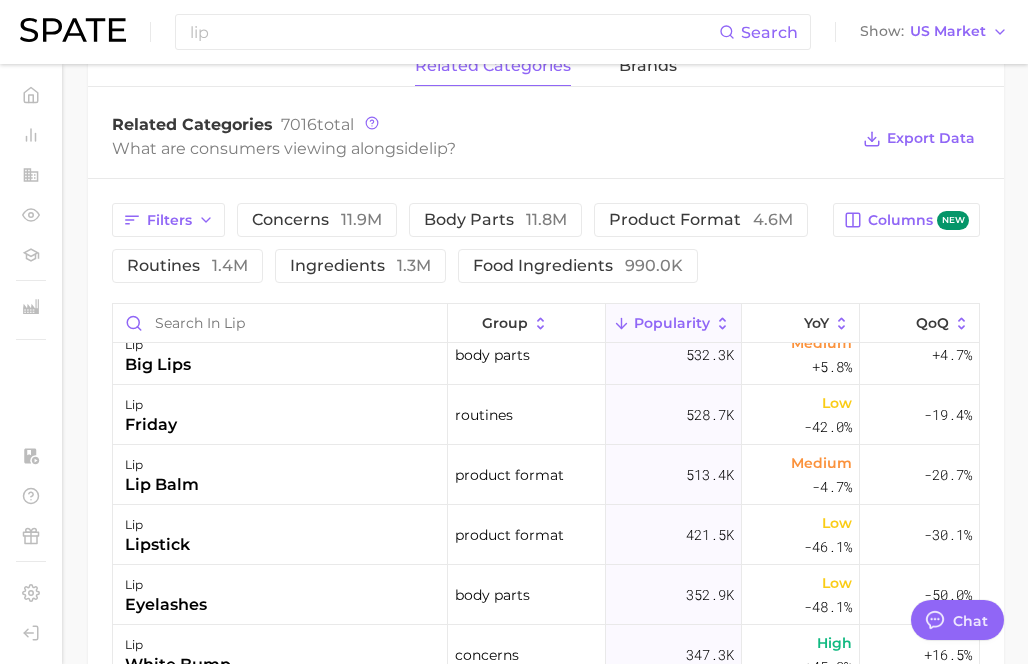 click on "Filters concerns   11.9m body parts   11.8m product format   4.6m routines   1.4m ingredients   1.3m food ingredients   990.0k Columns new group Popularity YoY QoQ lip hpv concerns 1.5m Low -47.1% -13.2% lip pimple concerns 1.3m Very high +94.9% +16.4% lip eyes body parts 1.2m Very high +117.7% -71.8% lip chapped lips concerns 1.2m High +29.2% -65.7% lip eyebrows body parts 1.0m Medium -3.4% -13.0% lip blister concerns 919.2k Medium +11.1% +19.0% lip skin body parts 880.8k Low -36.2% -33.2% lip chin body parts 803.1k Very high +468.6% -85.0% lip face body parts 747.1k High +16.8% -50.8% lip lip gloss product format 703.7k Medium -7.0% -5.2% lip summer routines 557.5k Low -39.3% -4.7% lip big lips body parts 532.3k Medium +5.8% +4.7% lip friday routines 528.7k Low -42.0% -19.4% lip lip balm product format 513.4k Medium -4.7% -20.7% lip lipstick product format 421.5k Low -46.1% -30.1% lip eyelashes body parts 352.9k Low -48.1% -50.0% lip white bump concerns 347.3k High +45.9% +16.5% lip gloss product format" at bounding box center [546, 585] 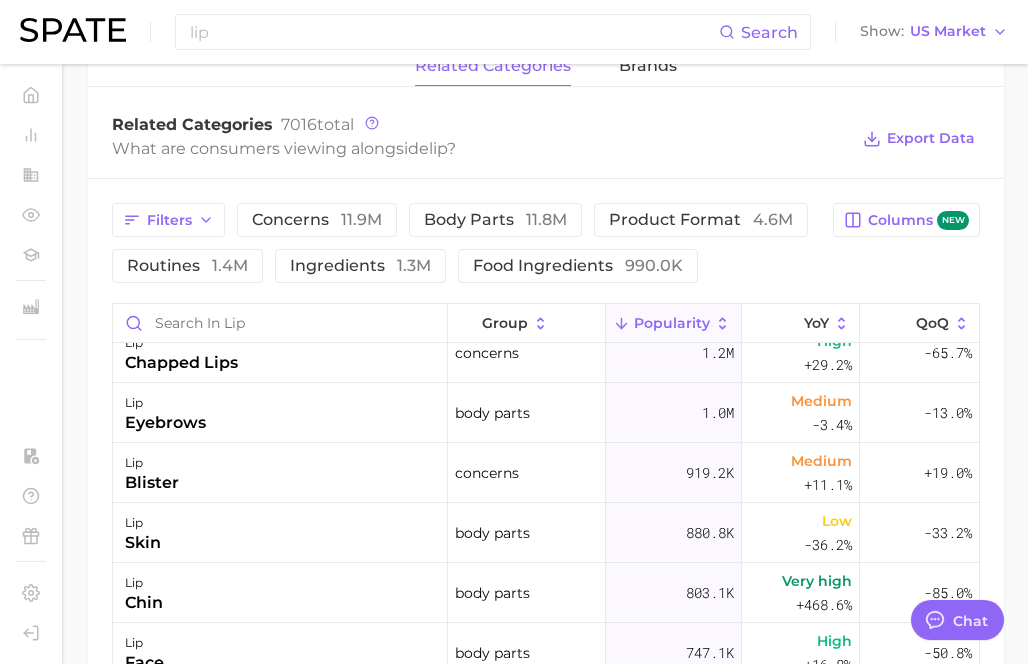scroll, scrollTop: 0, scrollLeft: 0, axis: both 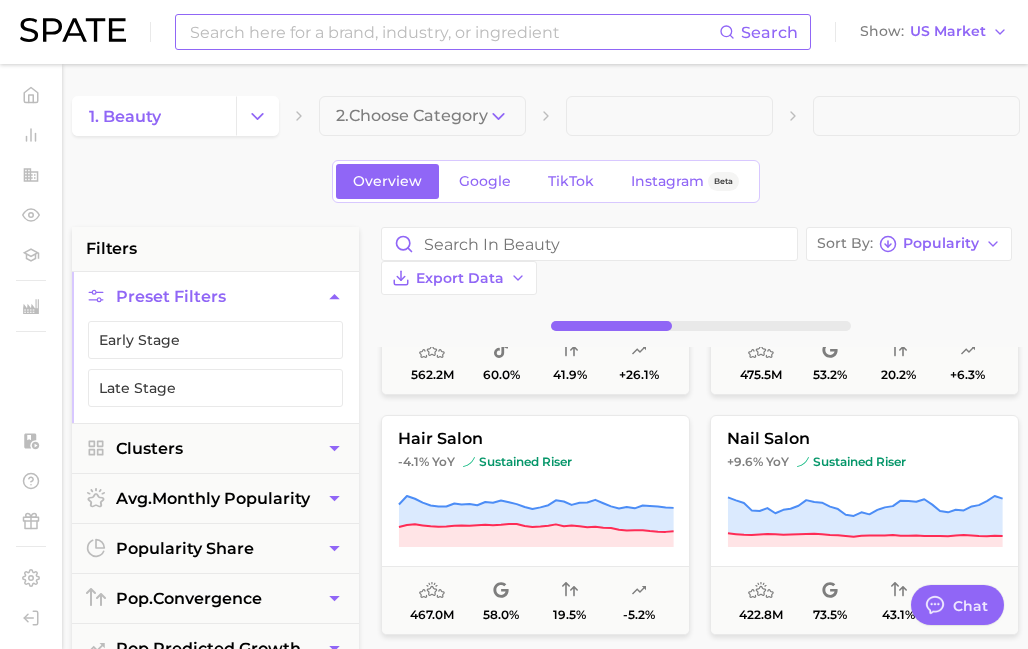 click at bounding box center [453, 32] 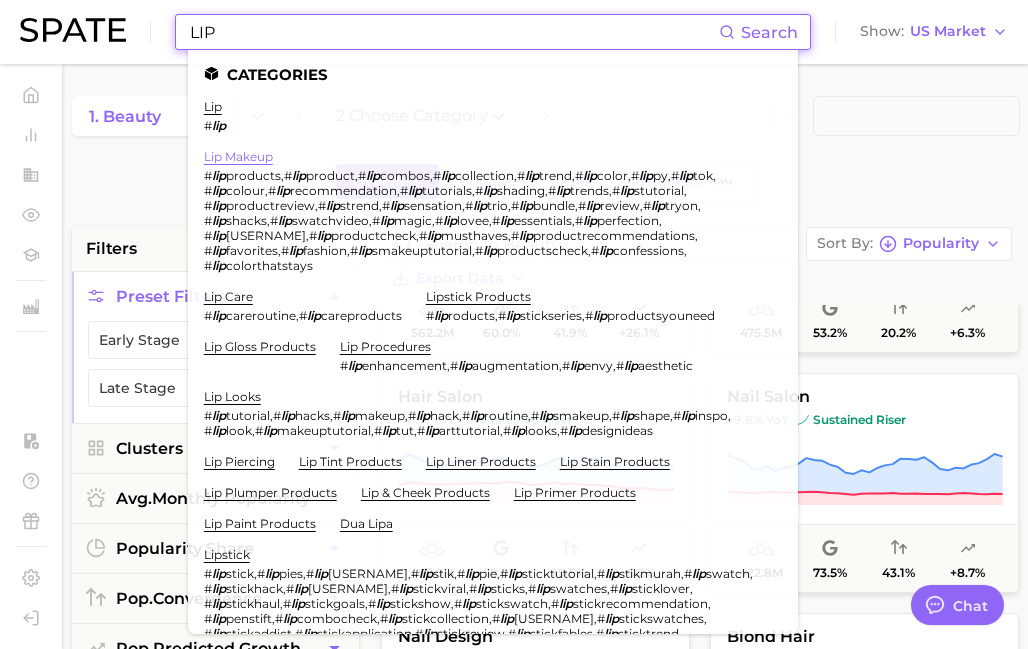type on "LIP" 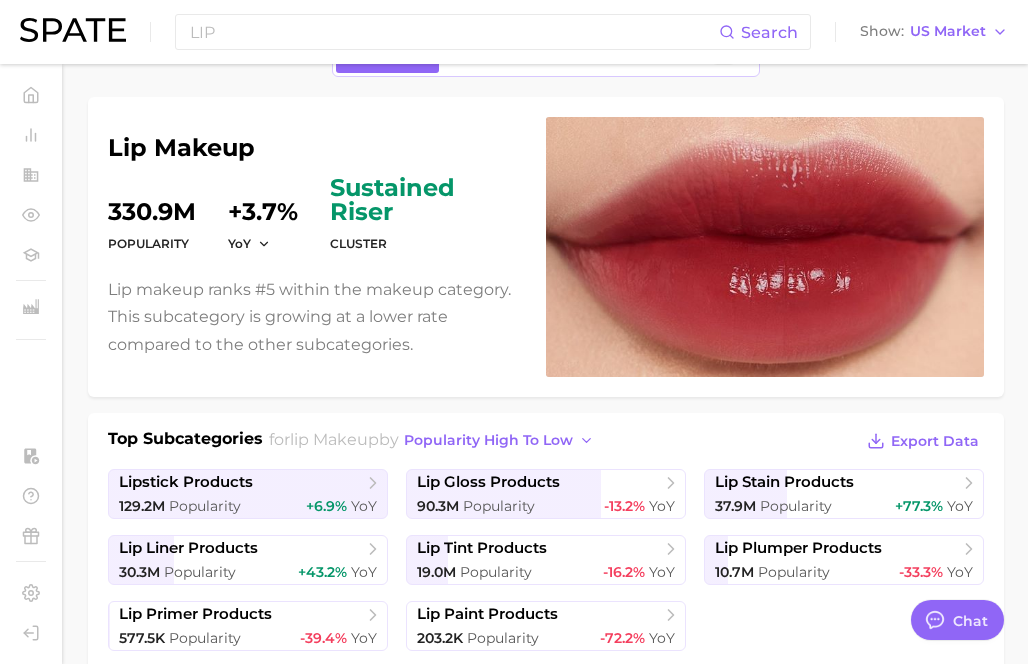 scroll, scrollTop: 125, scrollLeft: 0, axis: vertical 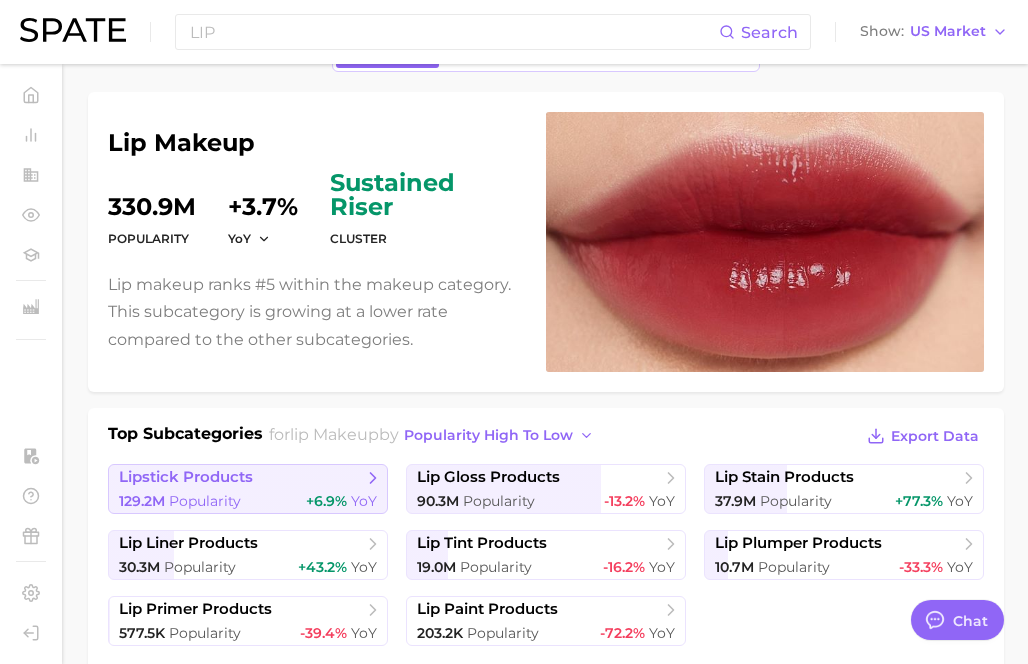click on "lipstick products" at bounding box center (241, 478) 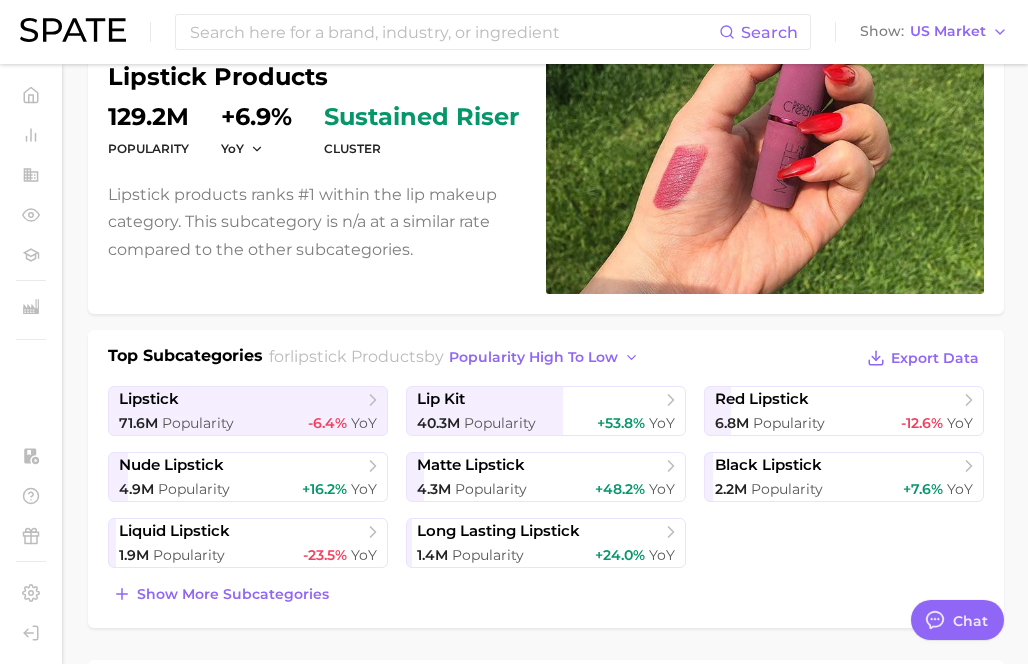 scroll, scrollTop: 204, scrollLeft: 0, axis: vertical 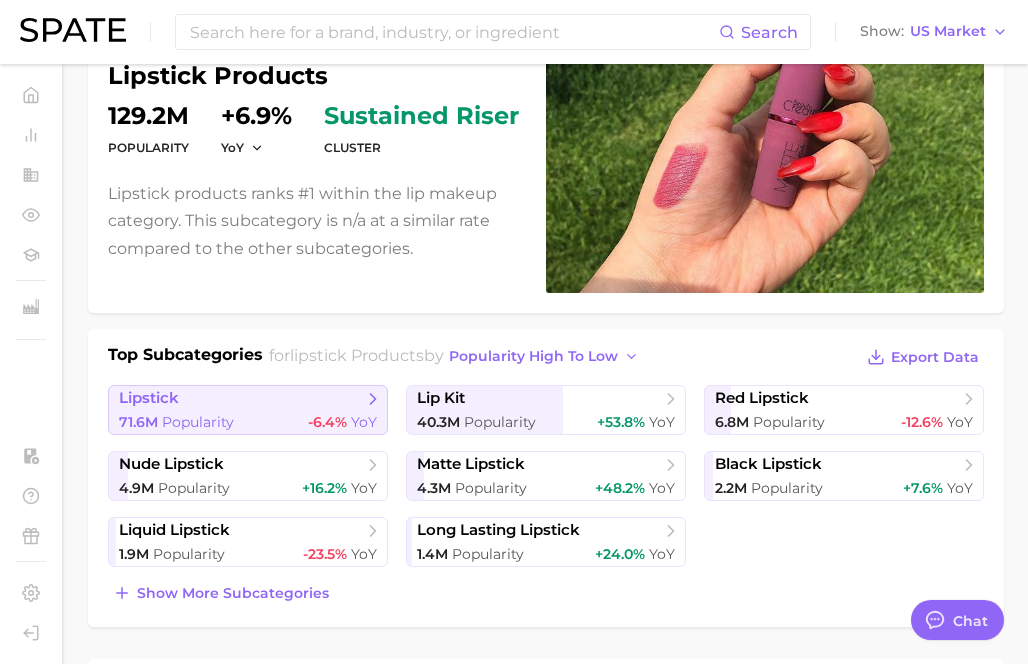 click on "-6.4%" at bounding box center (327, 422) 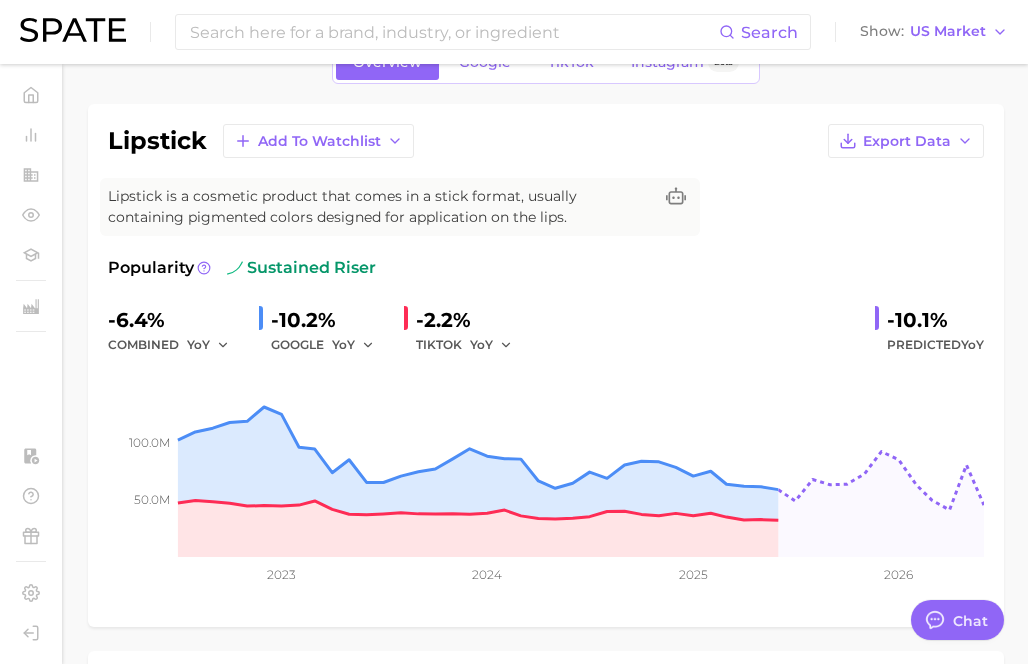 scroll, scrollTop: 114, scrollLeft: 0, axis: vertical 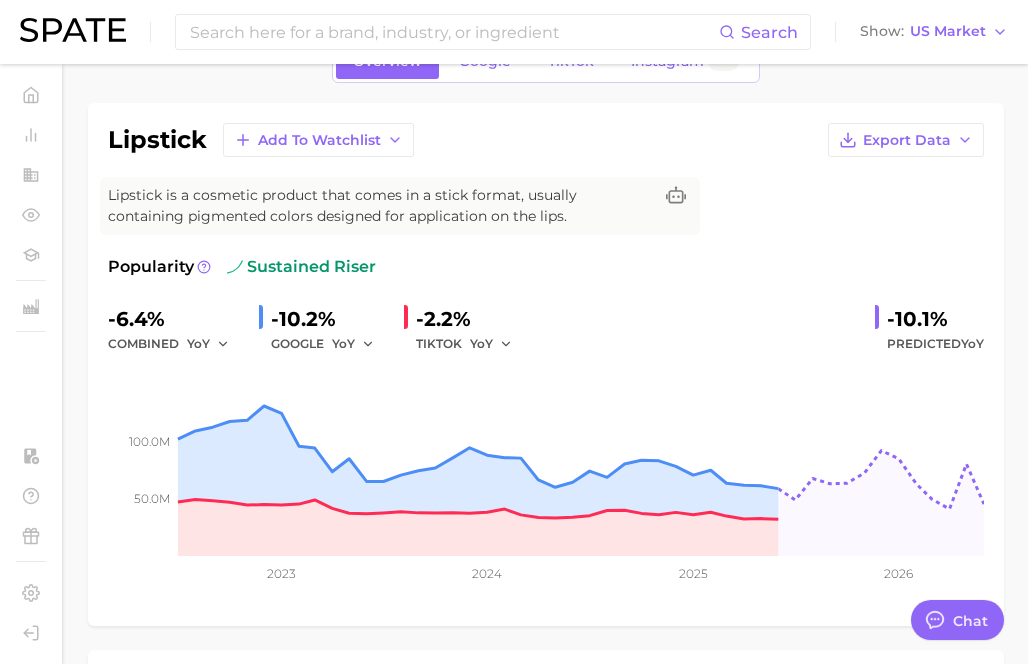 click on "-10.1%" at bounding box center (935, 319) 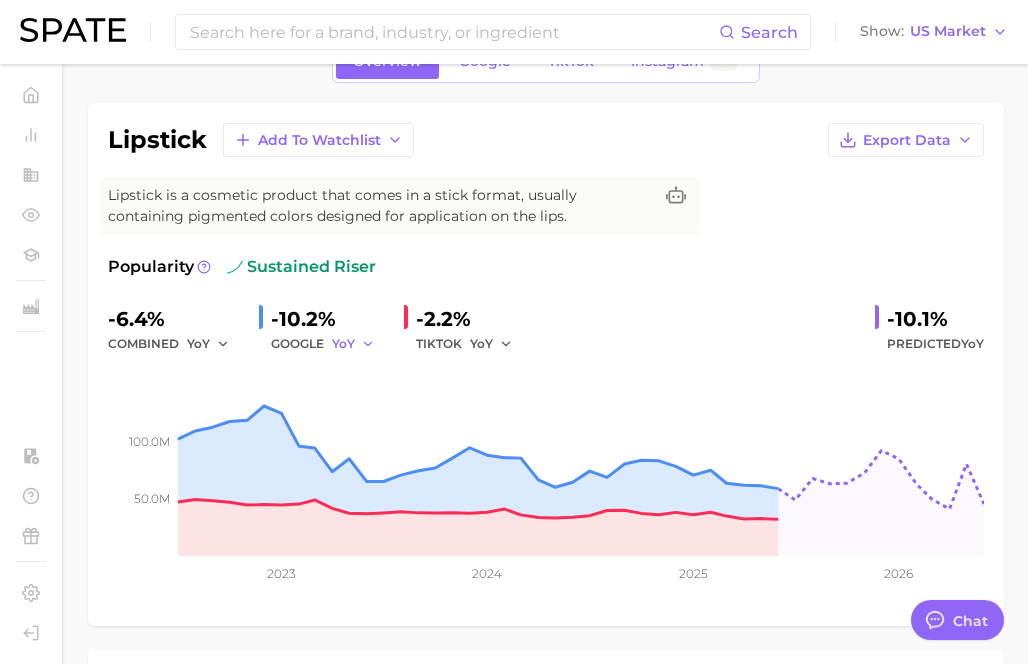 click on "YoY" at bounding box center [343, 343] 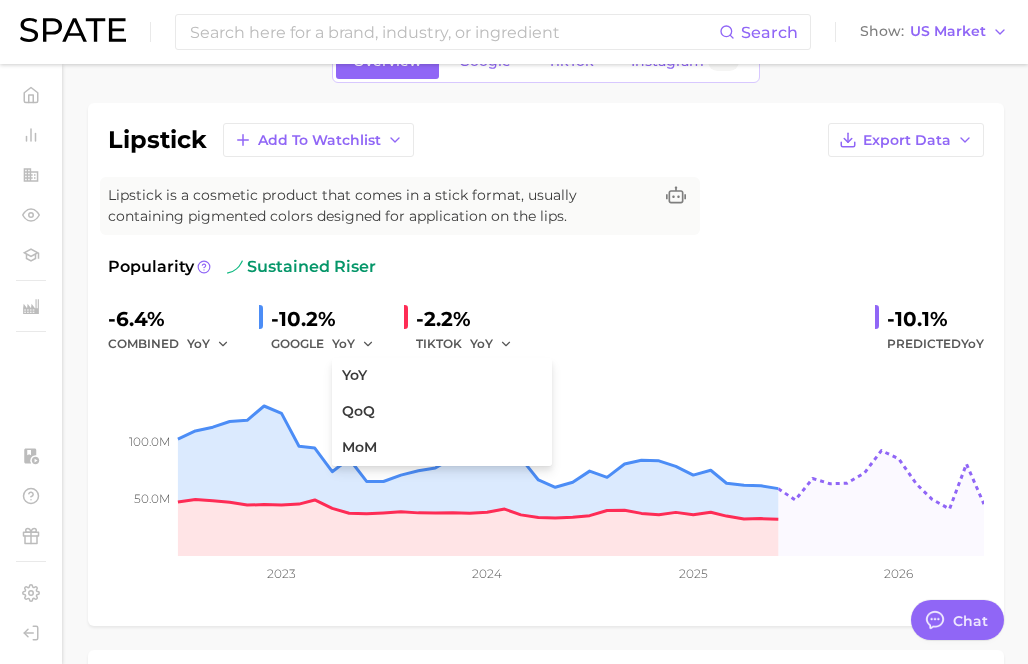 click on "Popularity sustained riser -6.4% combined YoY -10.2% GOOGLE YoY YoY QoQ MoM -2.2% TIKTOK YoY -10.1% Predicted  YoY 50.0m 100.0m 2023 2024 2025 2026" at bounding box center (546, 430) 